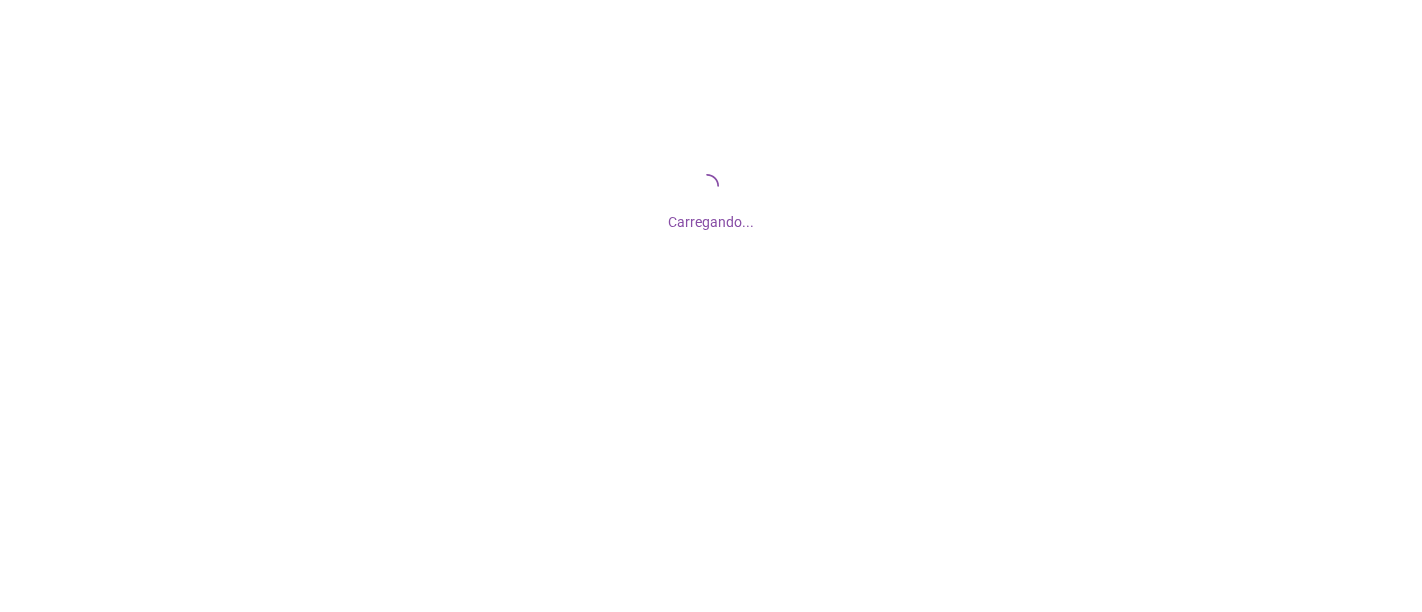 scroll, scrollTop: 0, scrollLeft: 0, axis: both 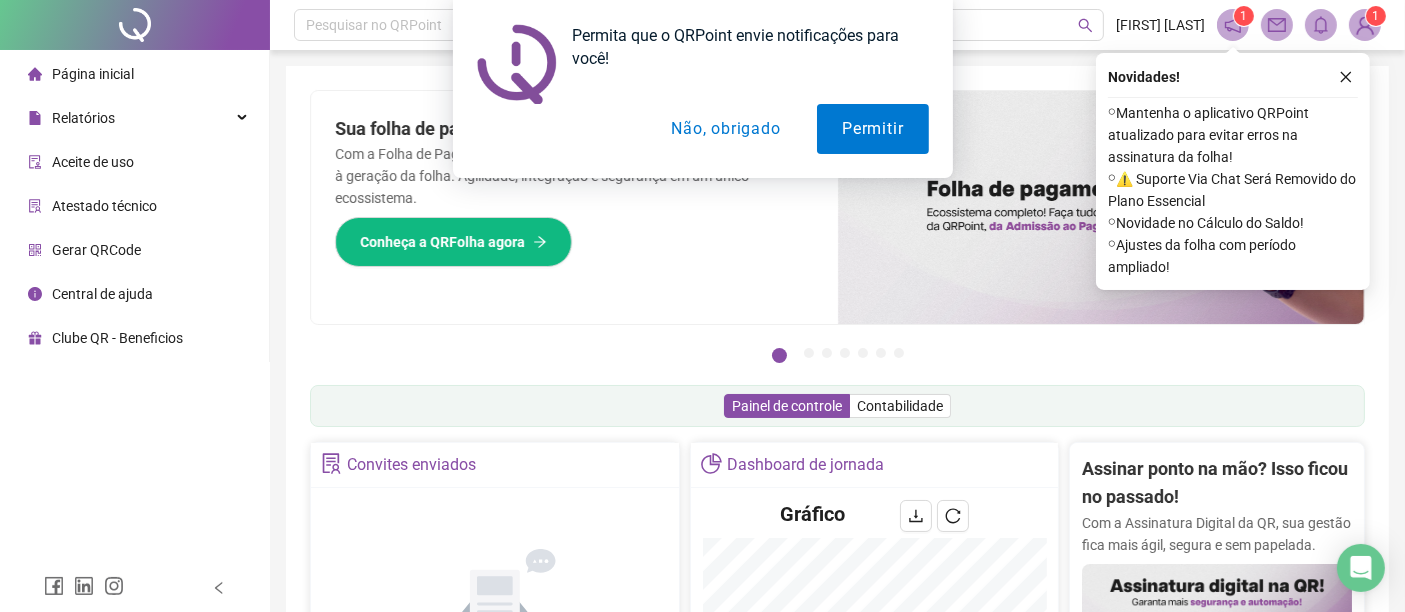 click on "Não, obrigado" at bounding box center [725, 129] 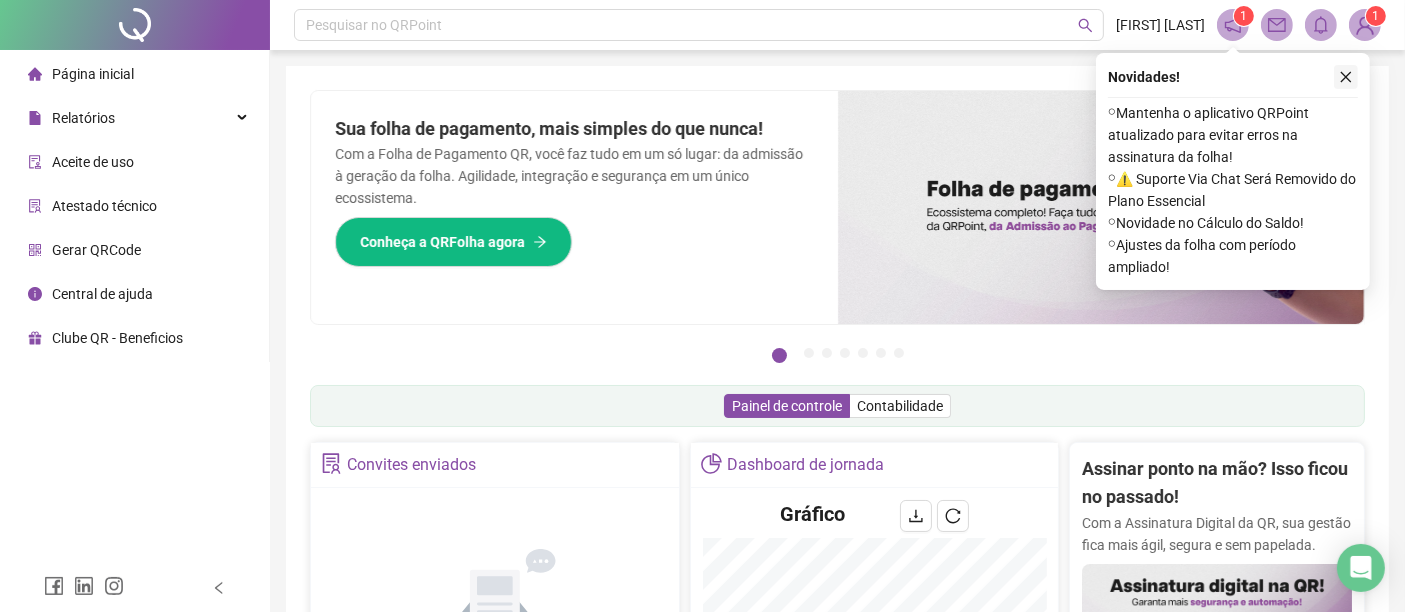 click 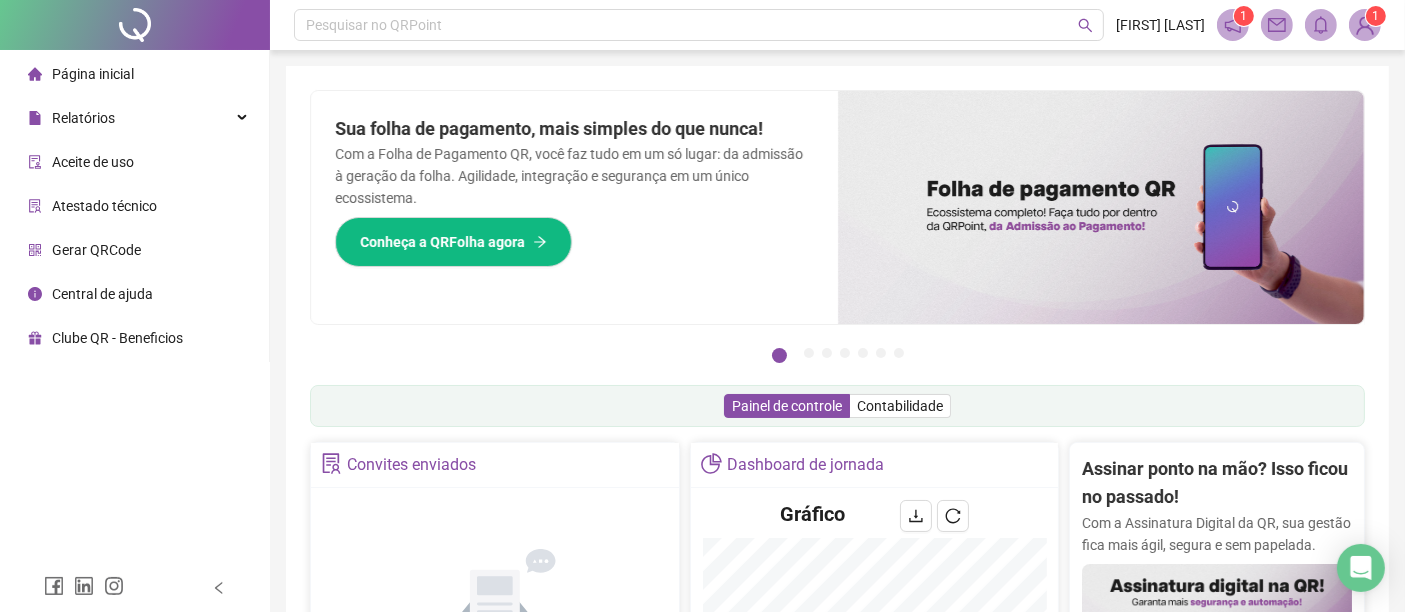 click on "Página inicial Relatórios Aceite de uso Atestado técnico Gerar QRCode Central de ajuda Clube QR - Beneficios" at bounding box center [135, 206] 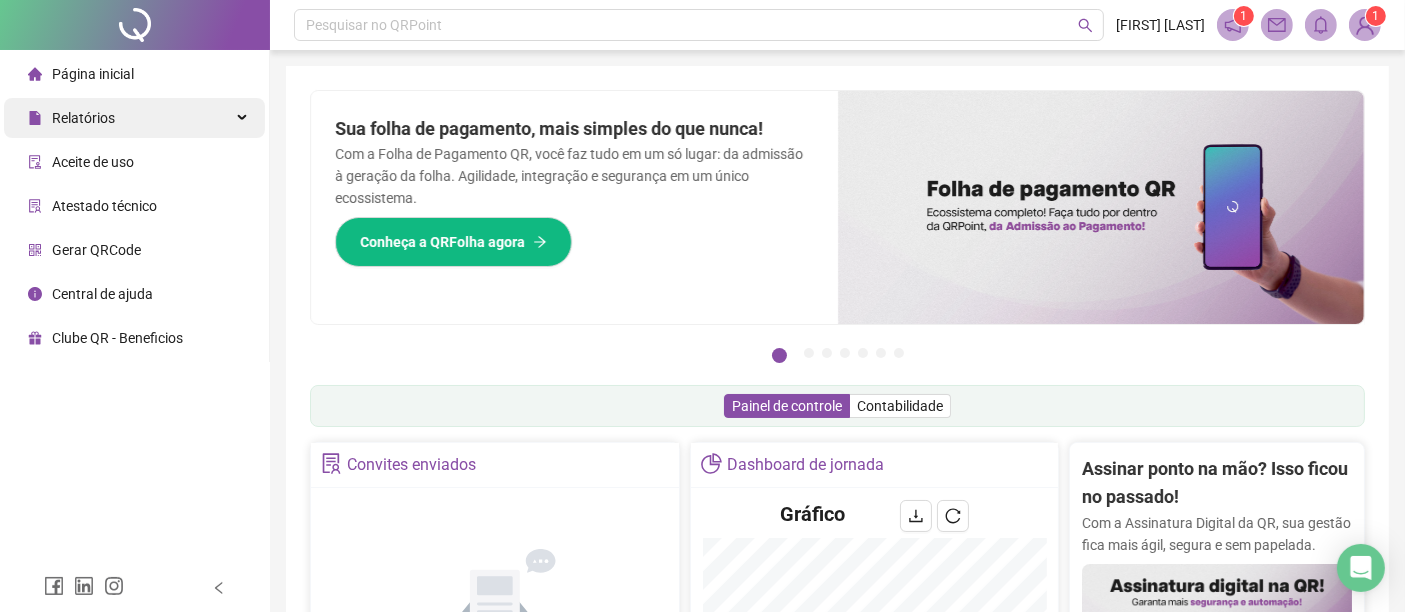 click on "Relatórios" at bounding box center [134, 118] 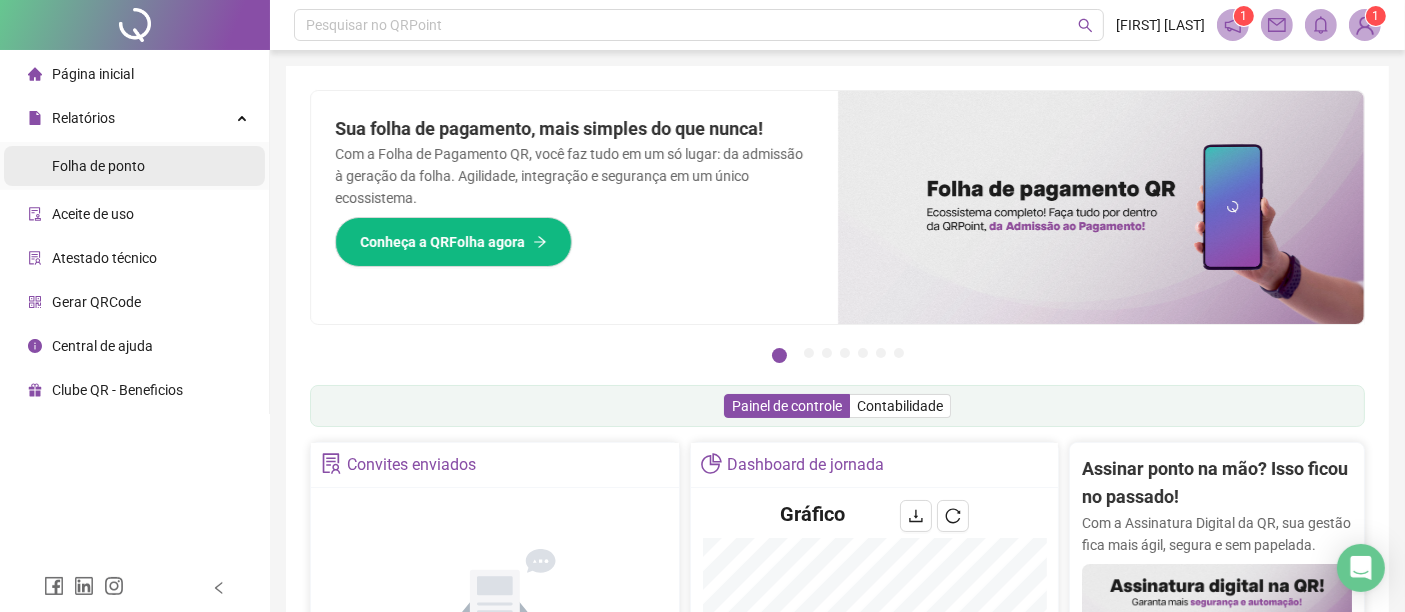 click on "Folha de ponto" at bounding box center [98, 166] 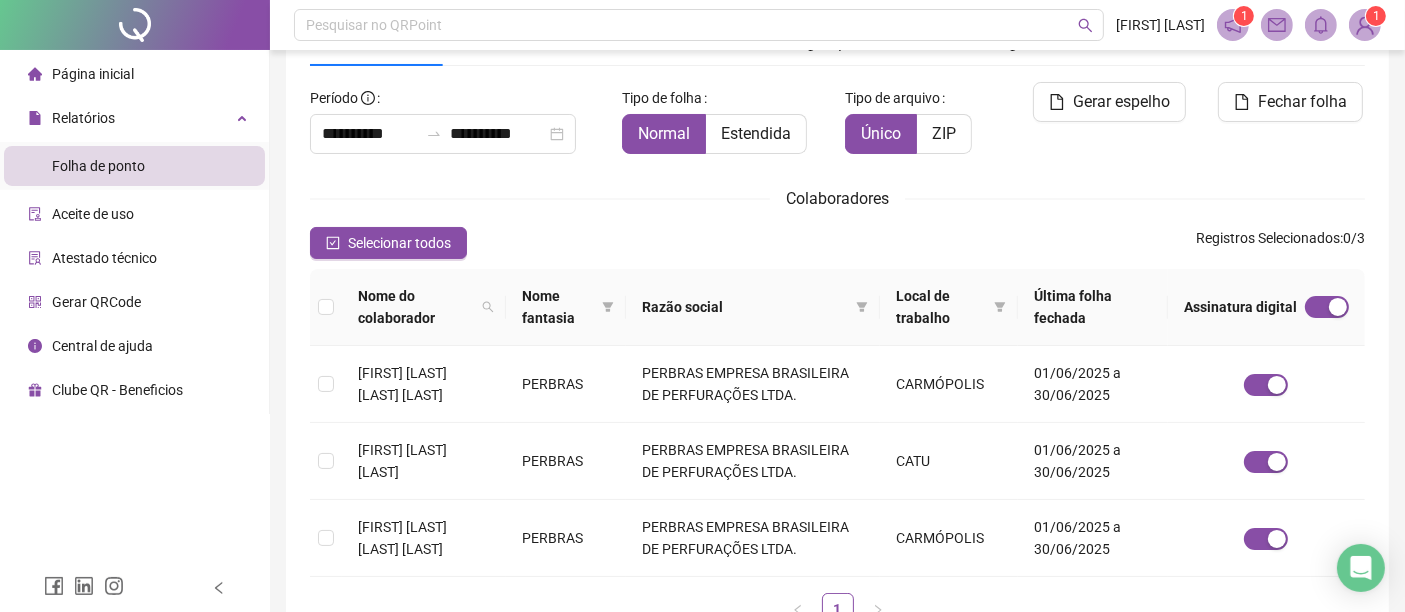 scroll, scrollTop: 214, scrollLeft: 0, axis: vertical 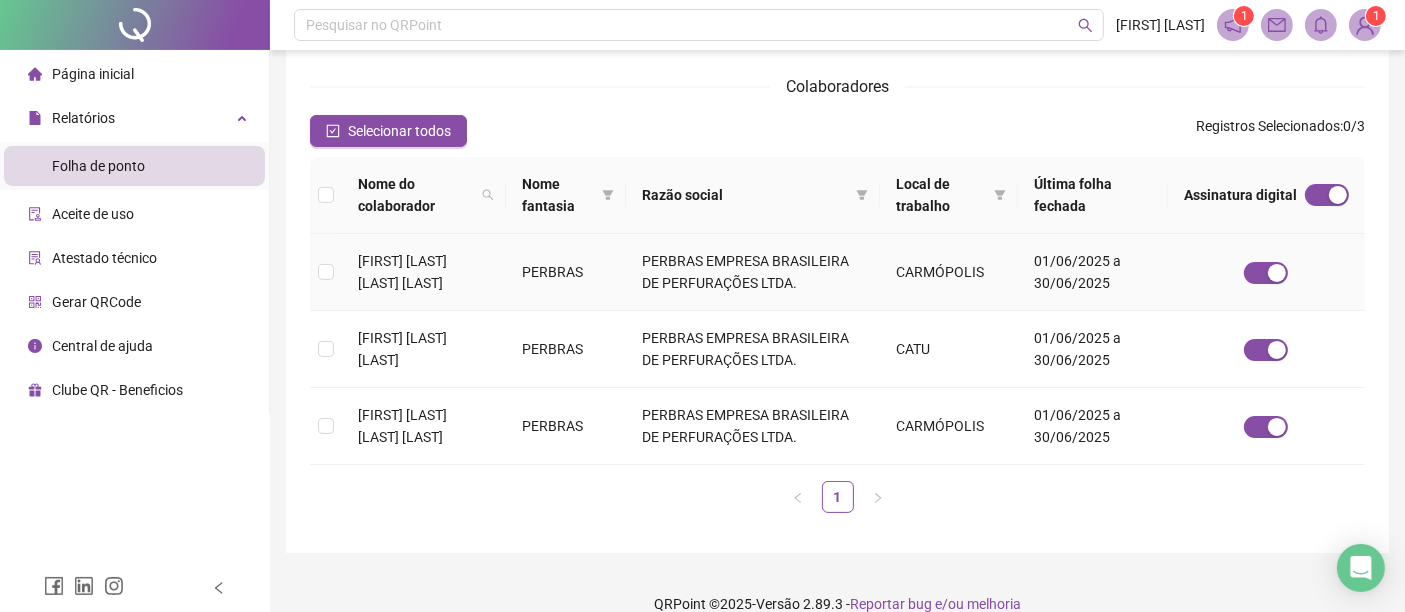 click at bounding box center [326, 272] 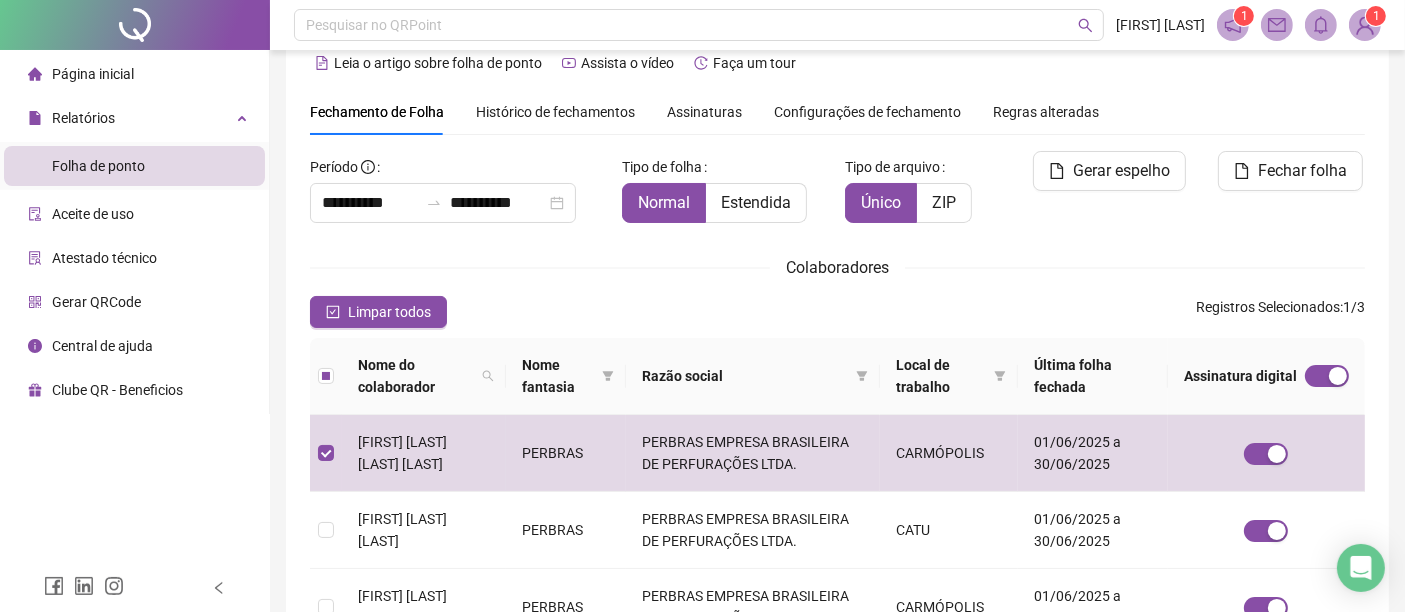 scroll, scrollTop: 0, scrollLeft: 0, axis: both 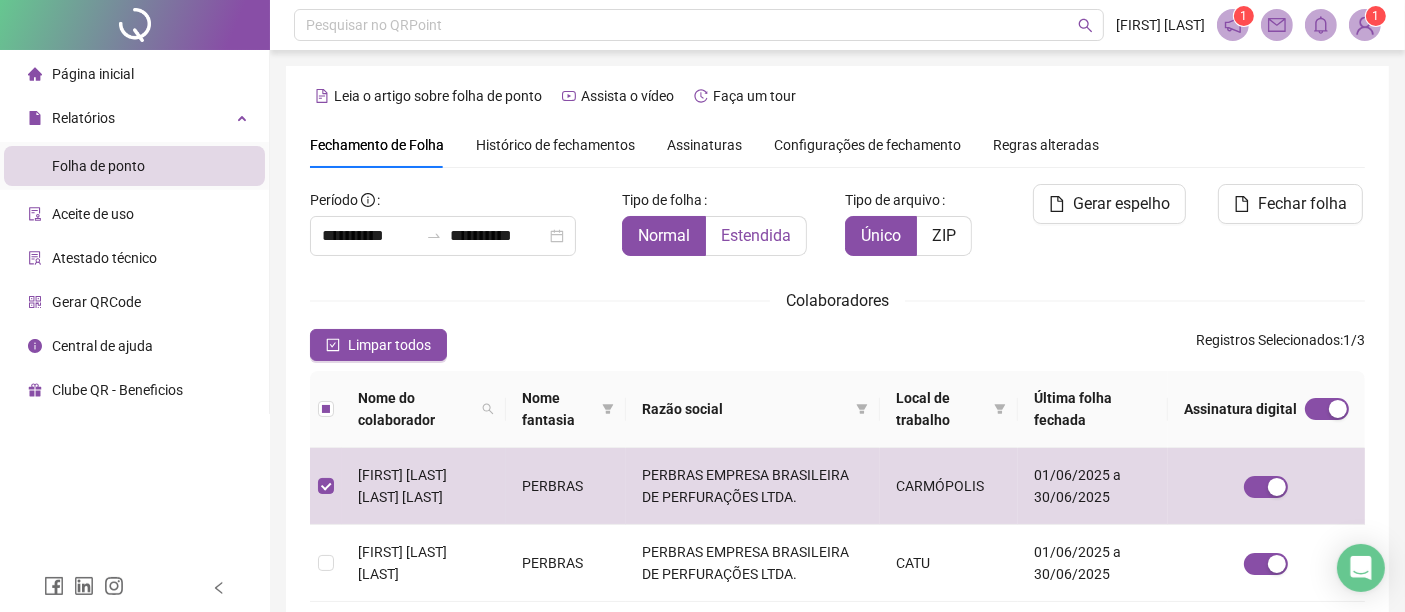 click on "Estendida" at bounding box center (756, 235) 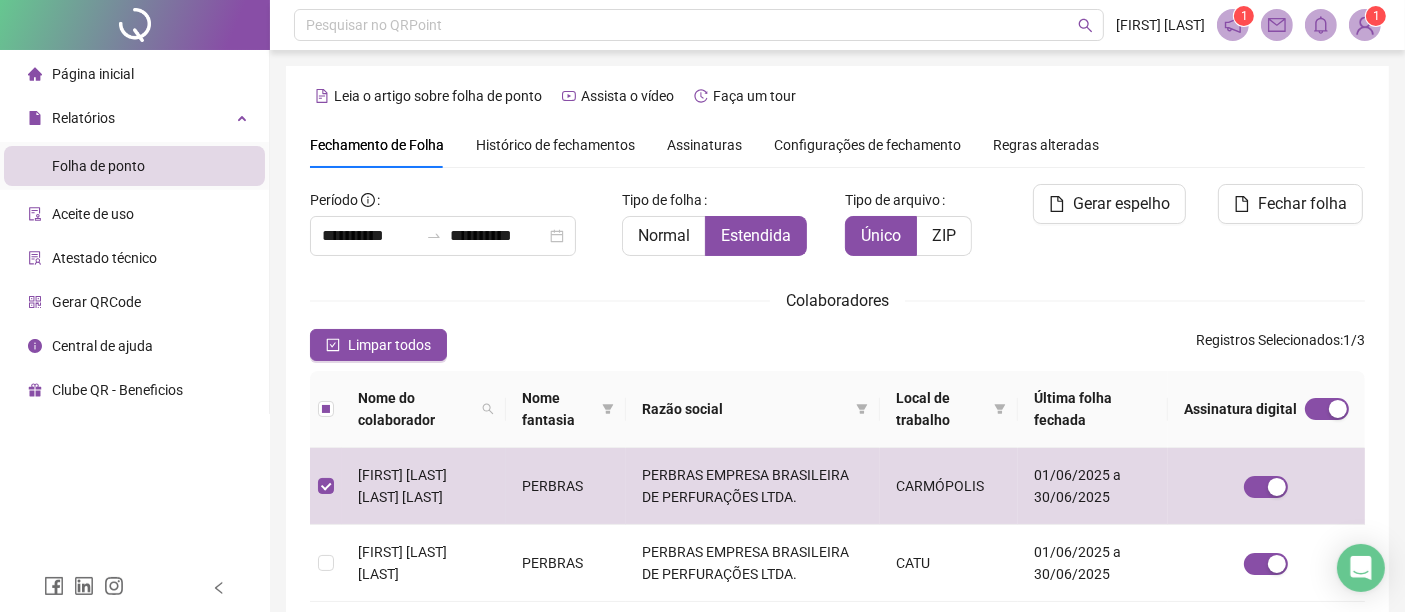 scroll, scrollTop: 102, scrollLeft: 0, axis: vertical 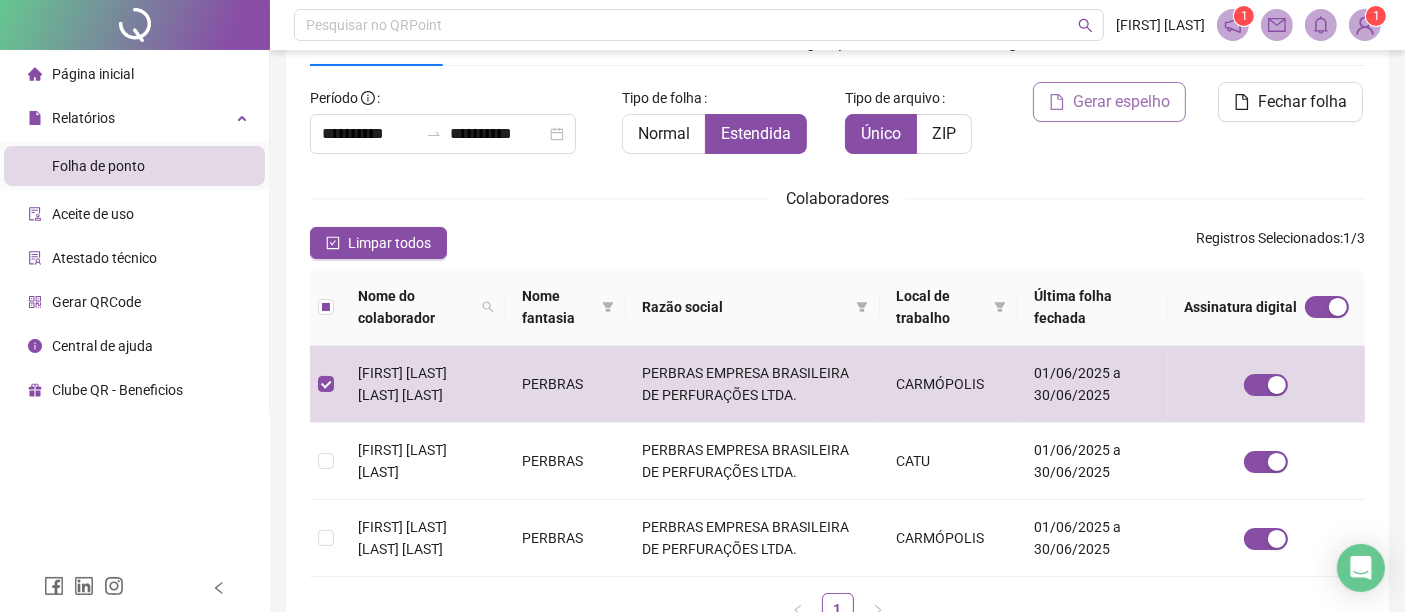 click on "Gerar espelho" at bounding box center [1121, 102] 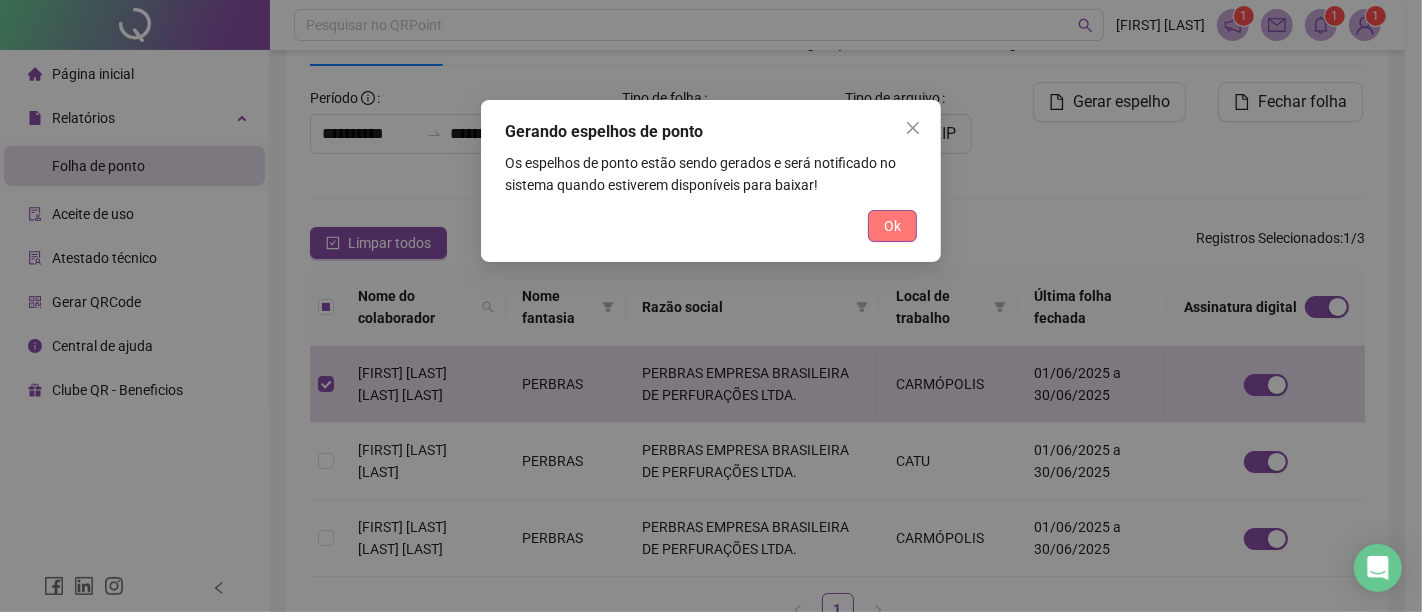 click on "Ok" at bounding box center [892, 226] 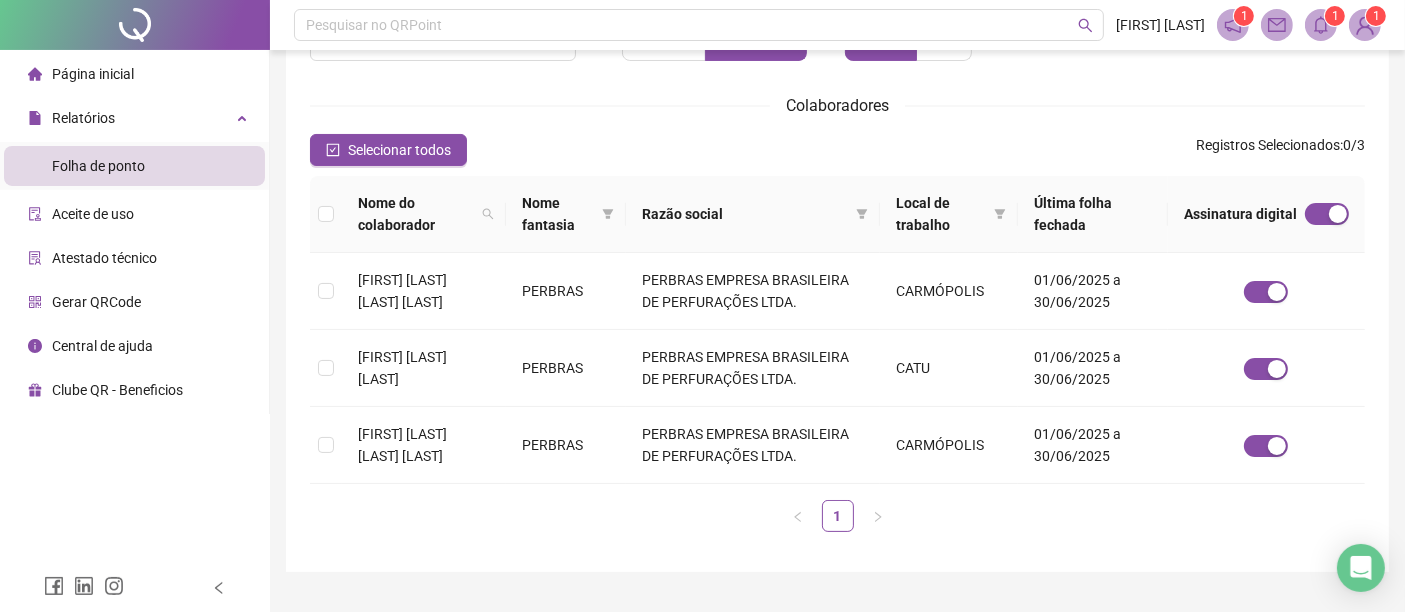 scroll, scrollTop: 239, scrollLeft: 0, axis: vertical 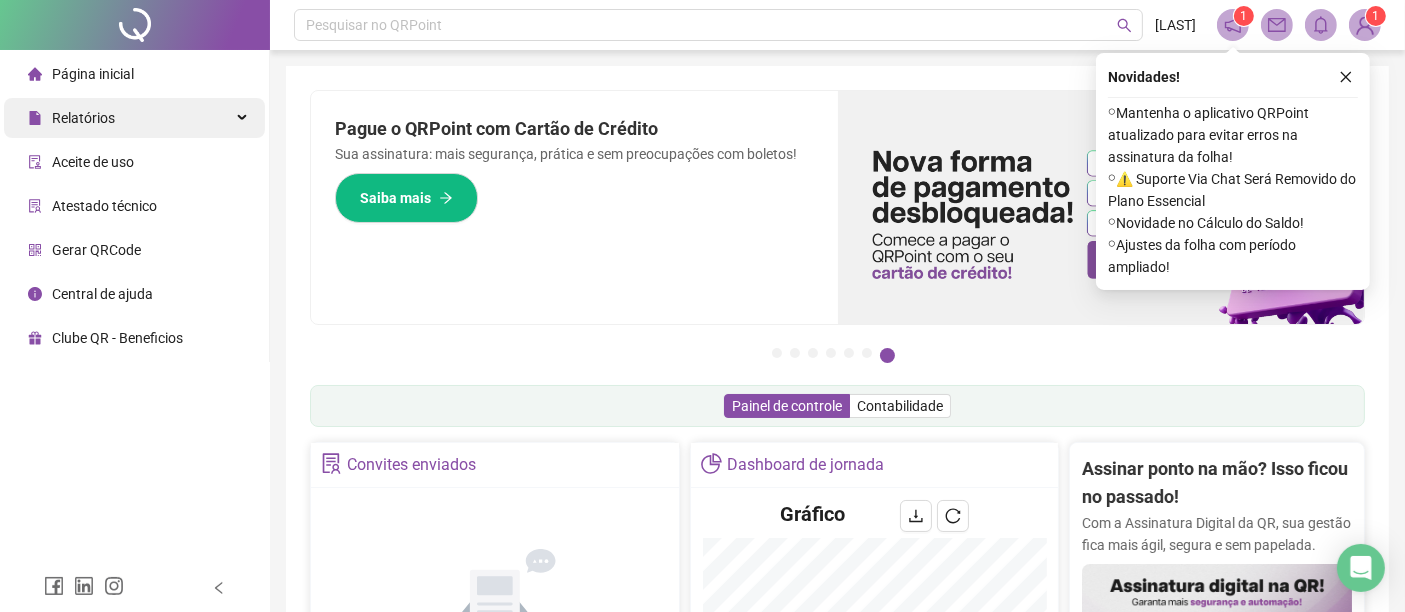 click on "Relatórios" at bounding box center (71, 118) 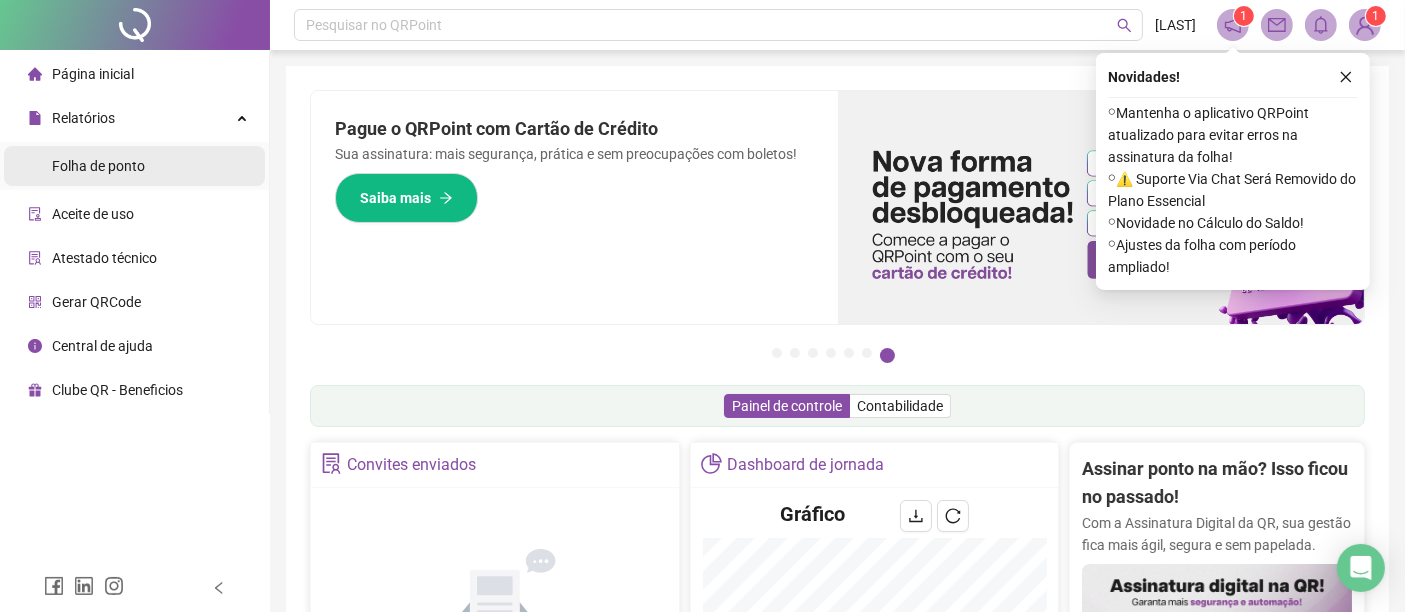 click on "Folha de ponto" at bounding box center [98, 166] 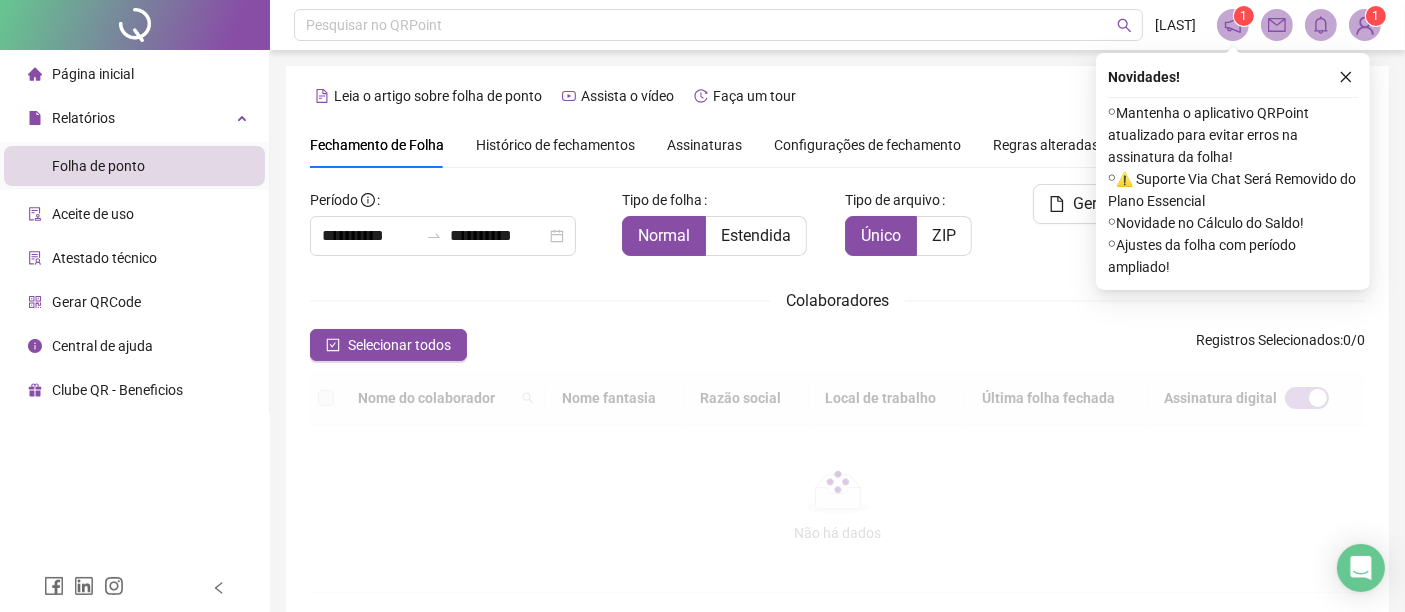 scroll, scrollTop: 102, scrollLeft: 0, axis: vertical 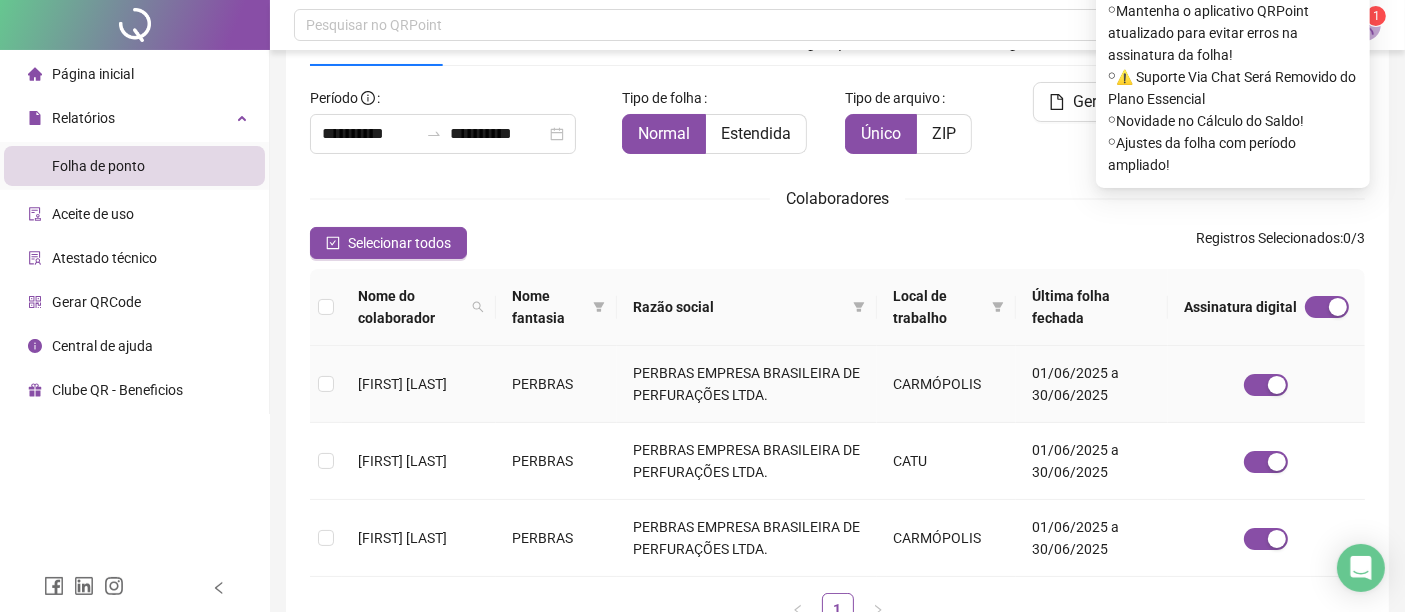 click at bounding box center (326, 384) 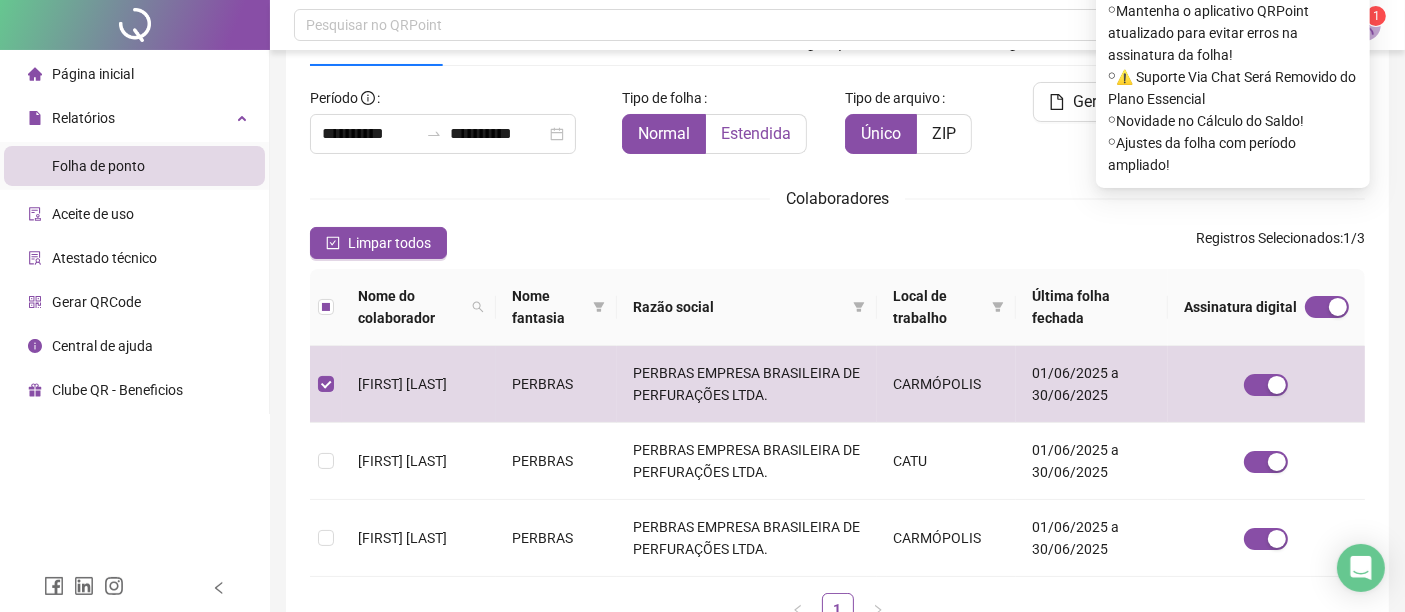 click on "Estendida" at bounding box center (756, 133) 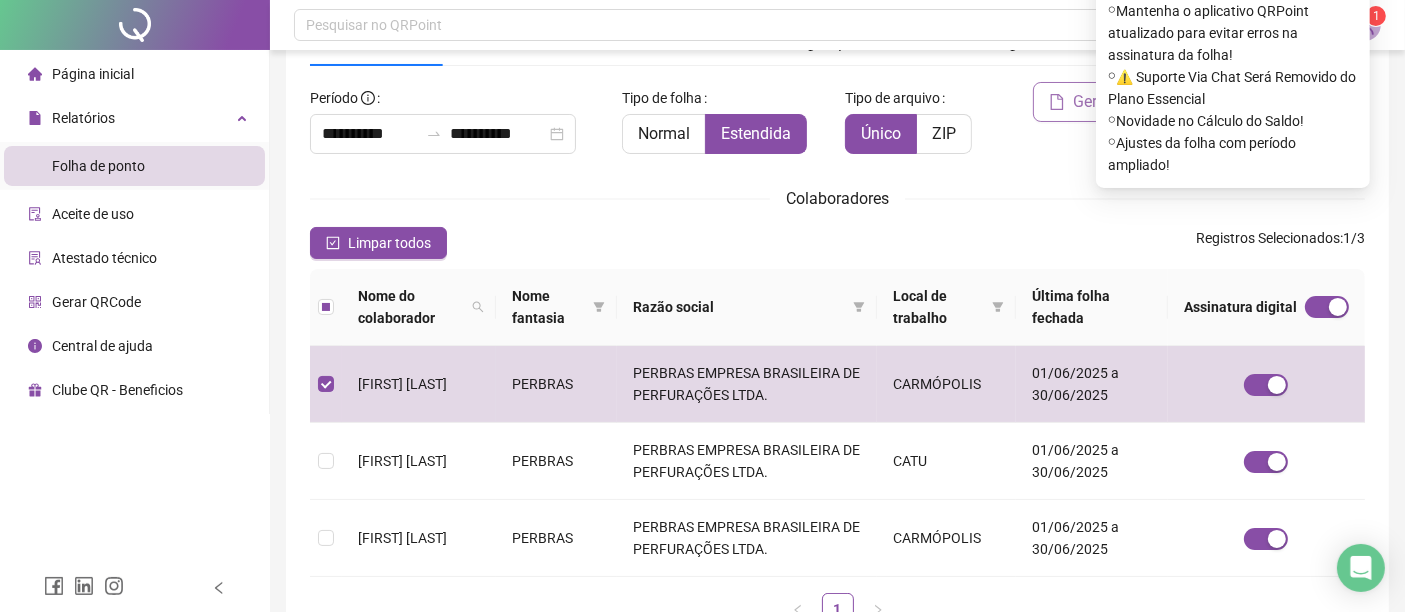 click on "Gerar espelho" at bounding box center [1109, 102] 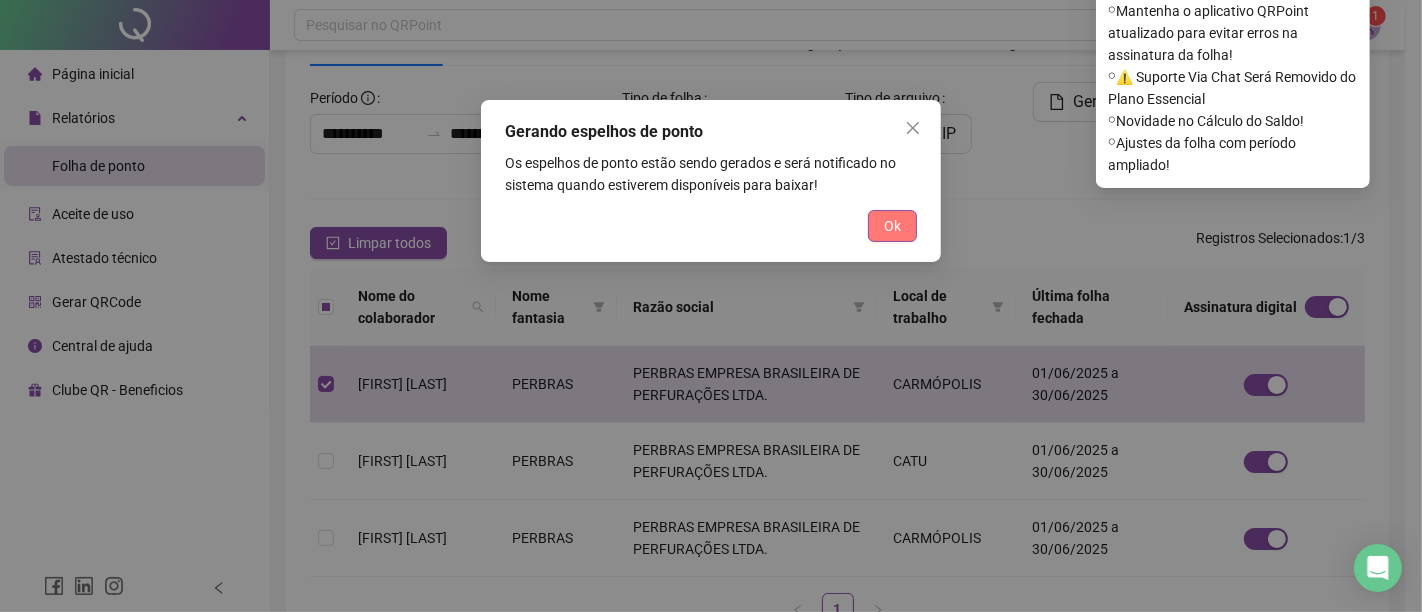 click on "Ok" at bounding box center [892, 226] 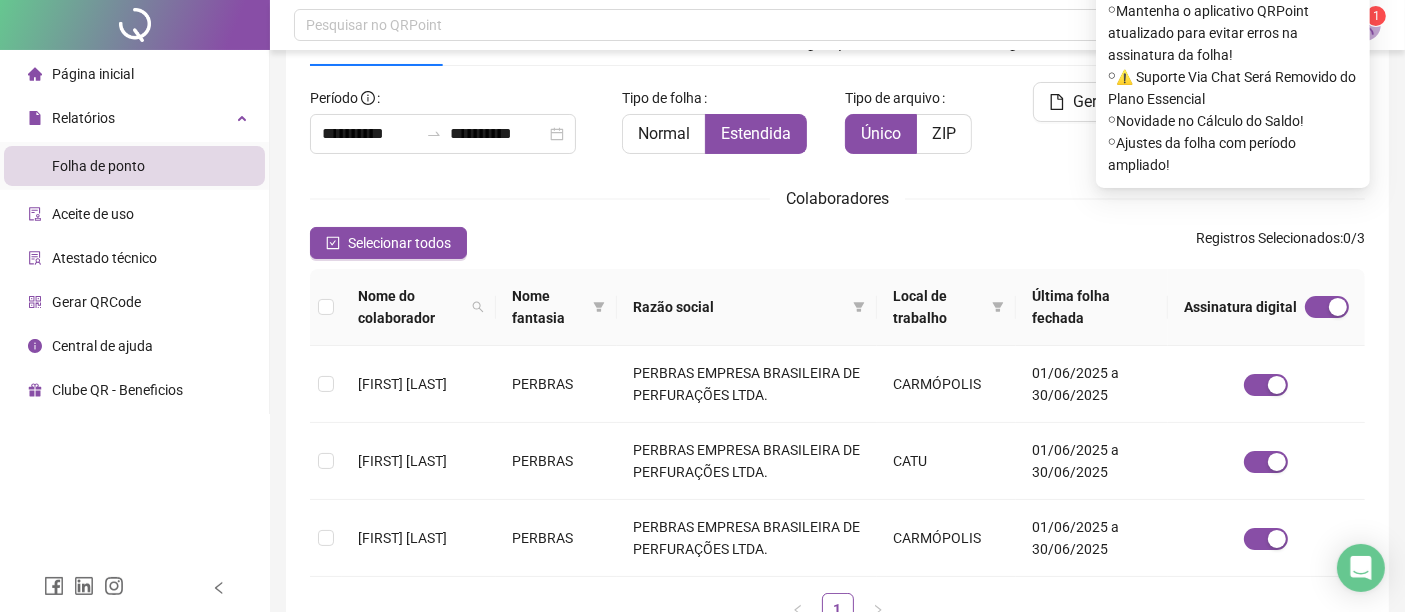 click on "Selecionar todos Registros Selecionados :  0 / 3" at bounding box center (837, 243) 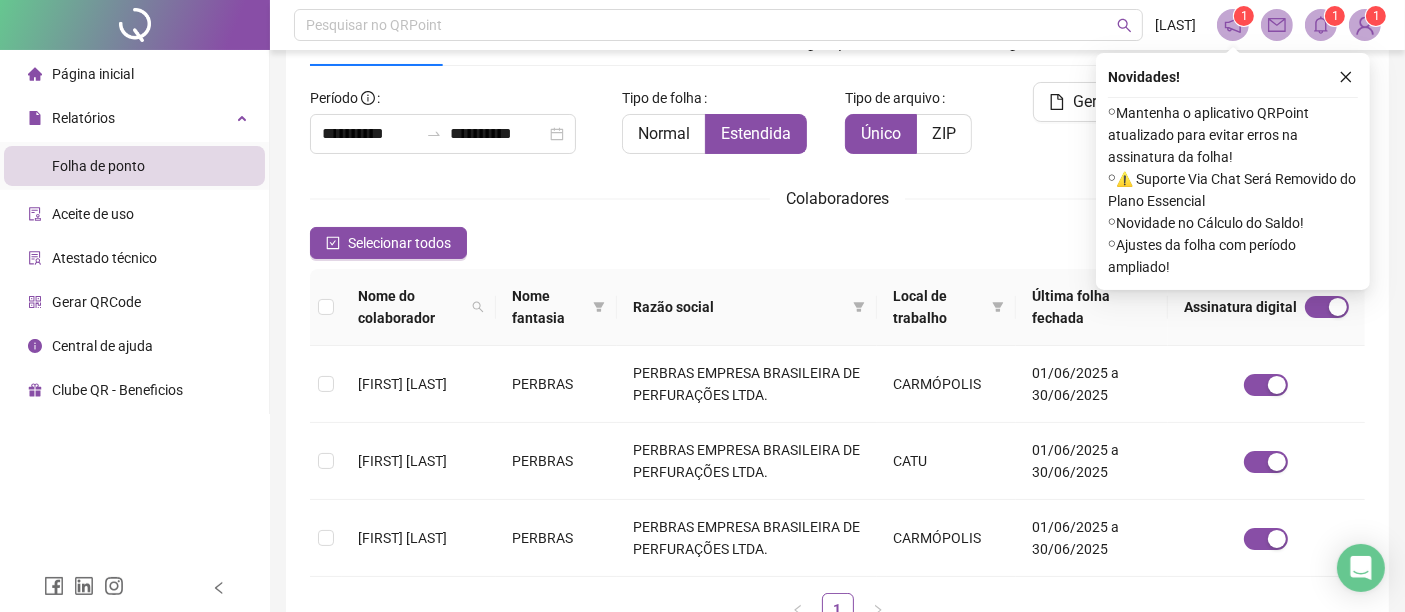 scroll, scrollTop: 0, scrollLeft: 0, axis: both 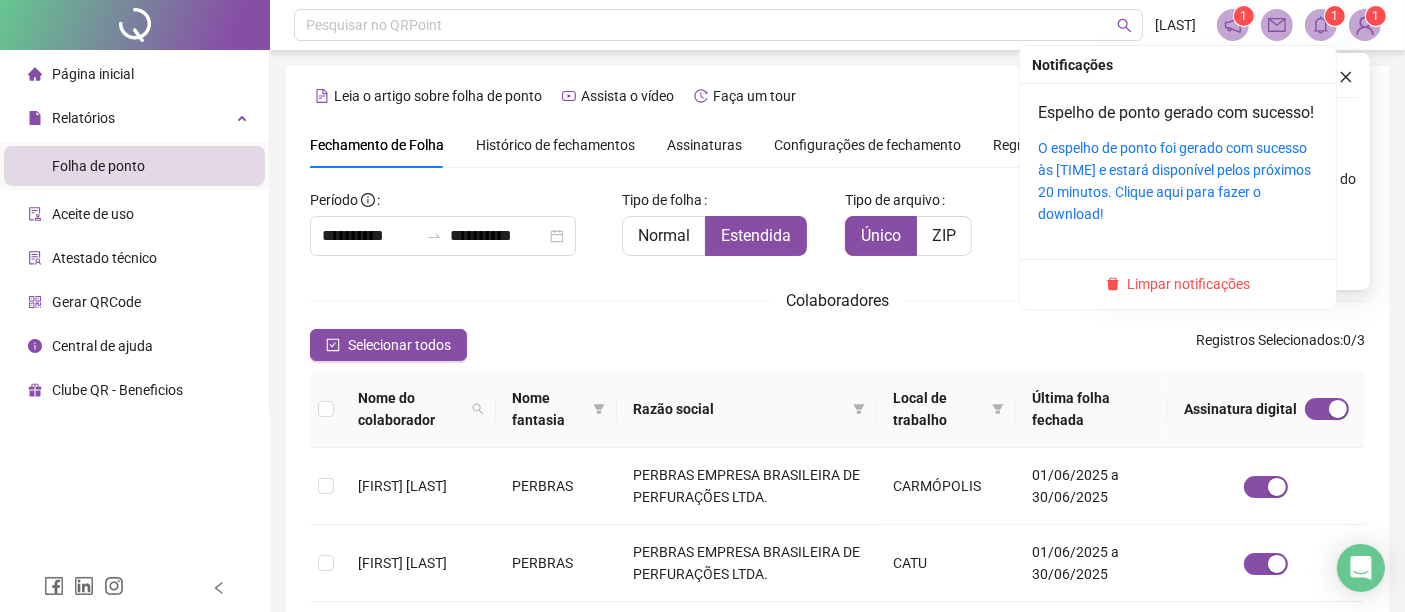 click 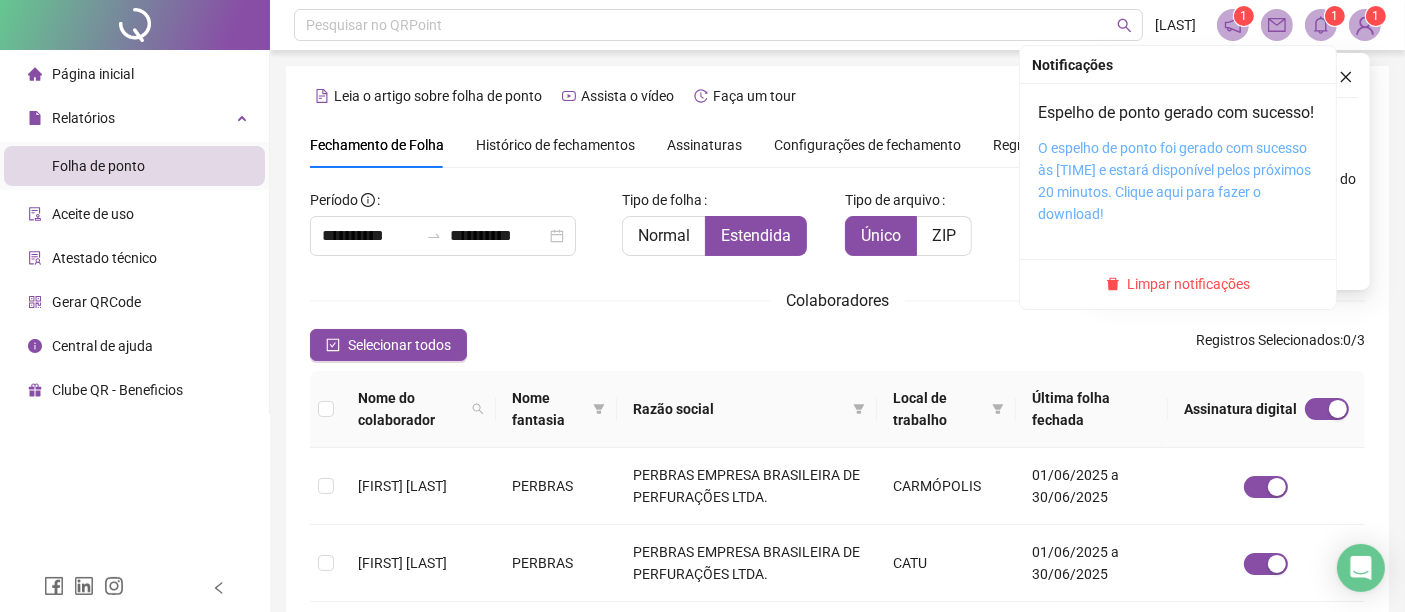 click on "O espelho de ponto foi gerado com sucesso às 11:47:14 e estará disponível pelos próximos 20 minutos.
Clique aqui para fazer o download!" at bounding box center [1174, 181] 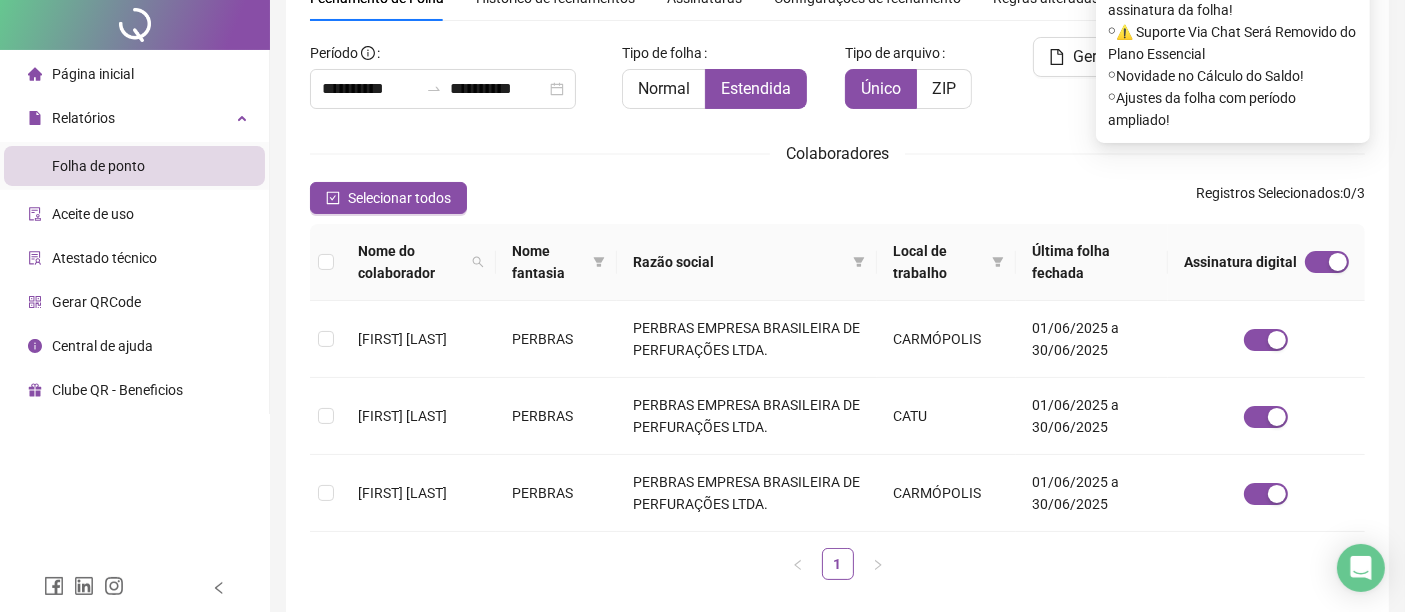 scroll, scrollTop: 222, scrollLeft: 0, axis: vertical 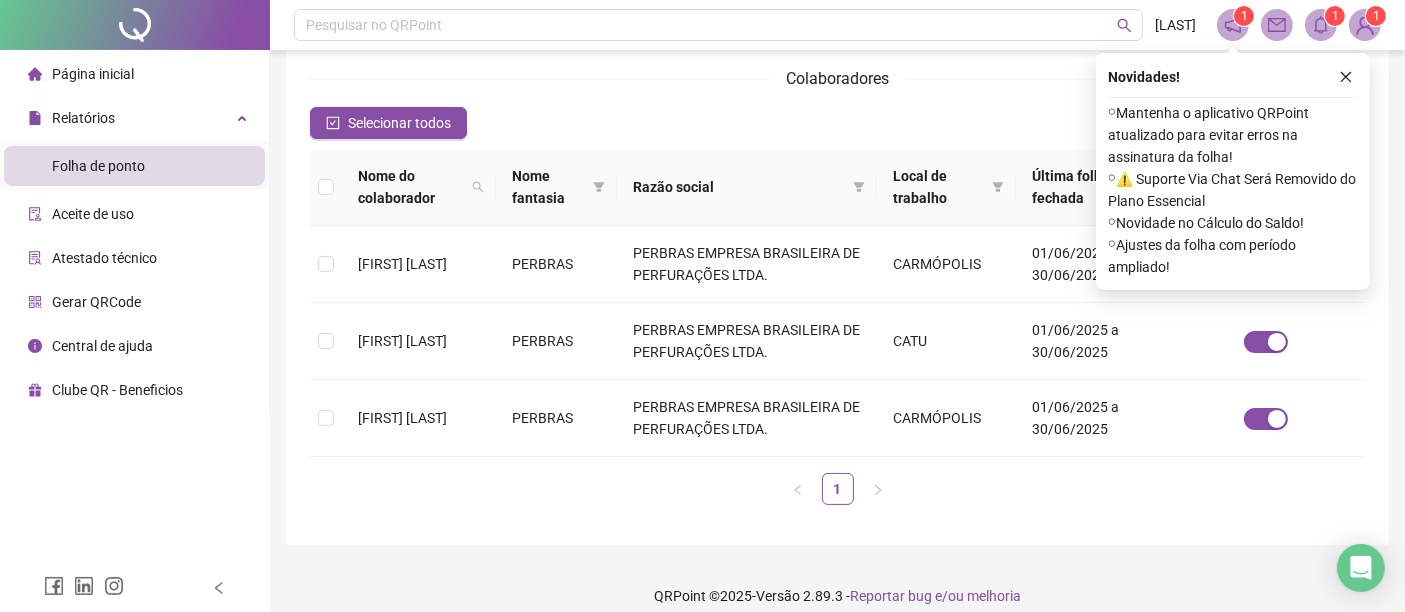 click on "1" at bounding box center [837, 489] 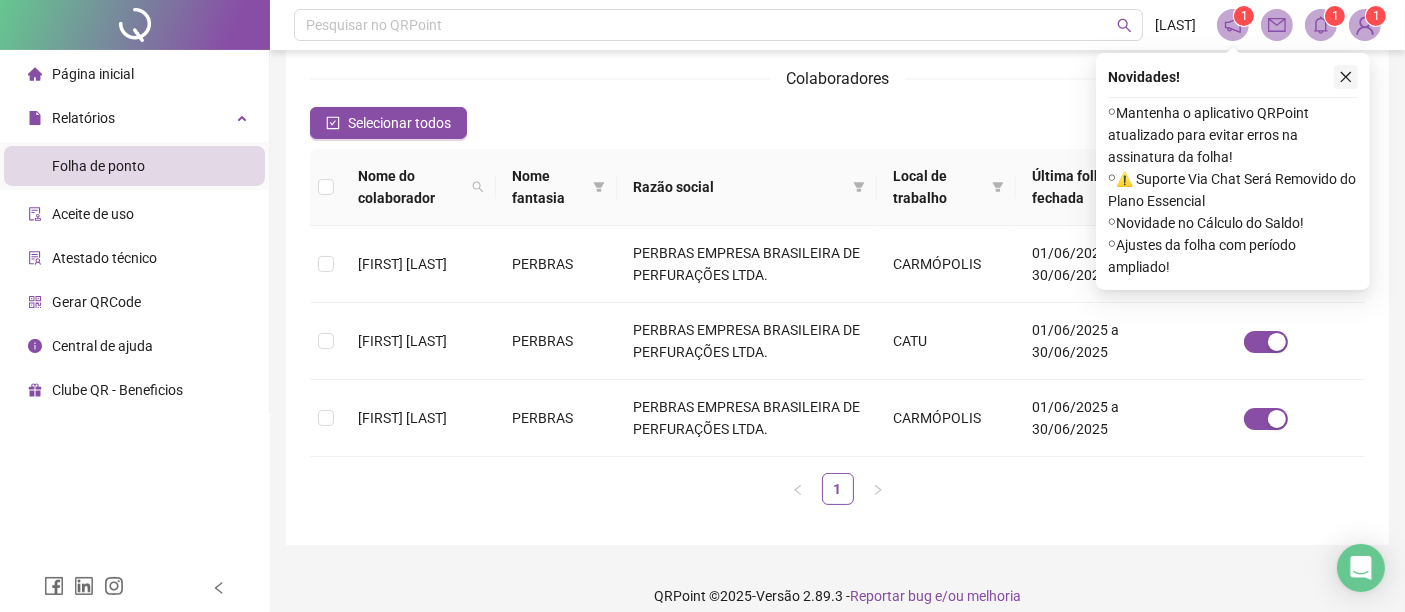 click at bounding box center [1346, 77] 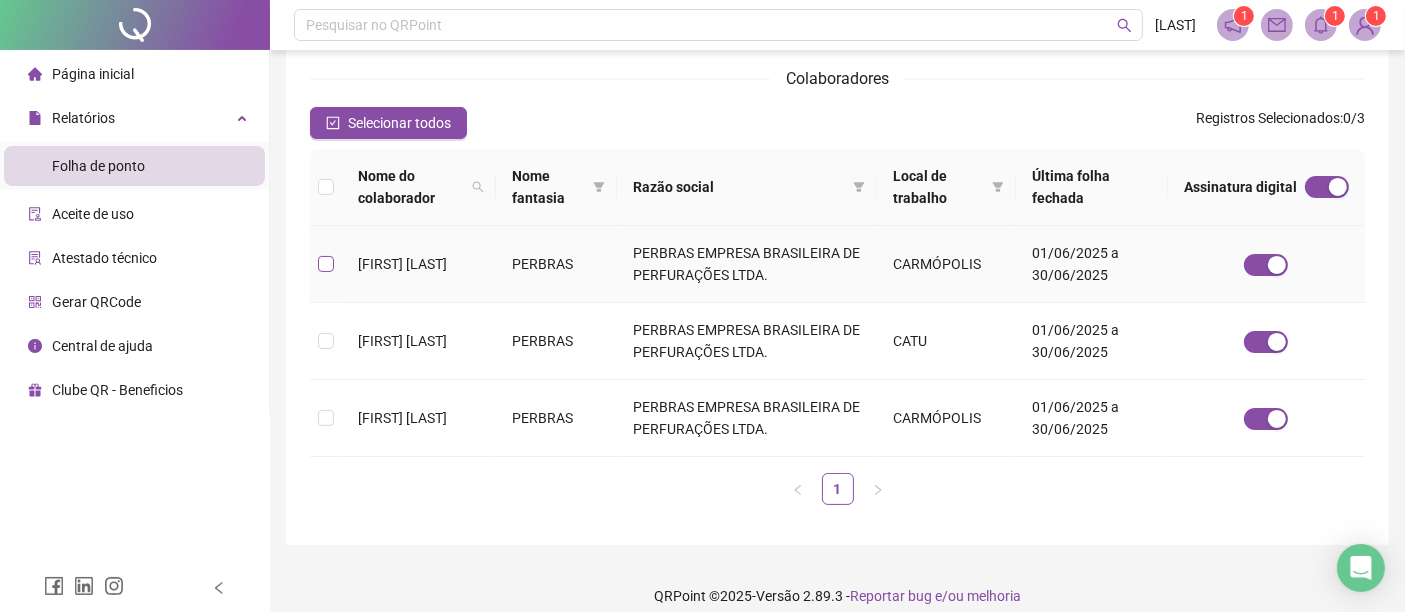 click at bounding box center [326, 264] 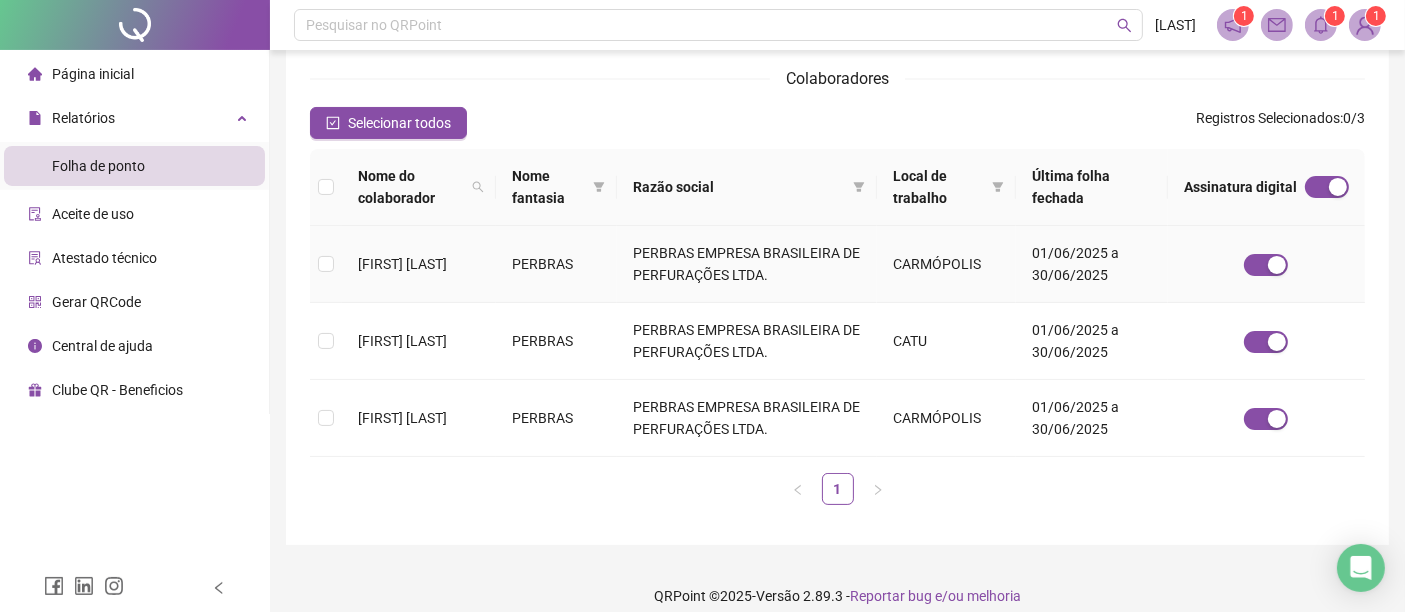 scroll, scrollTop: 102, scrollLeft: 0, axis: vertical 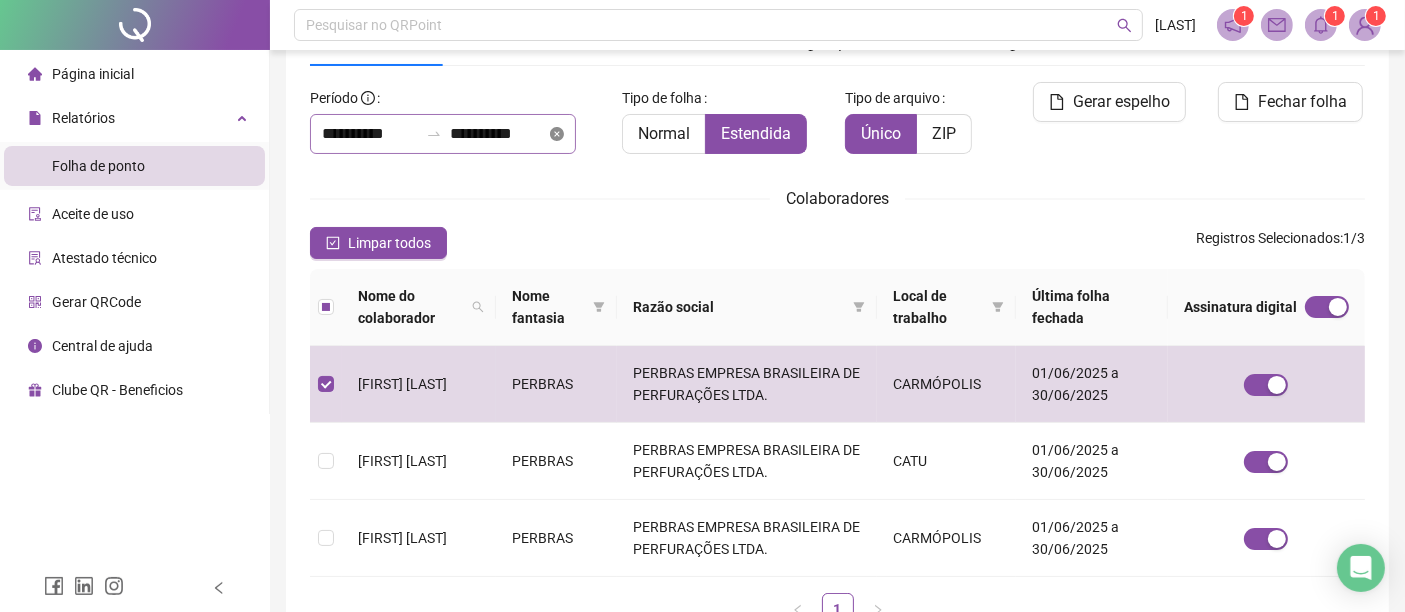 click on "**********" at bounding box center [443, 134] 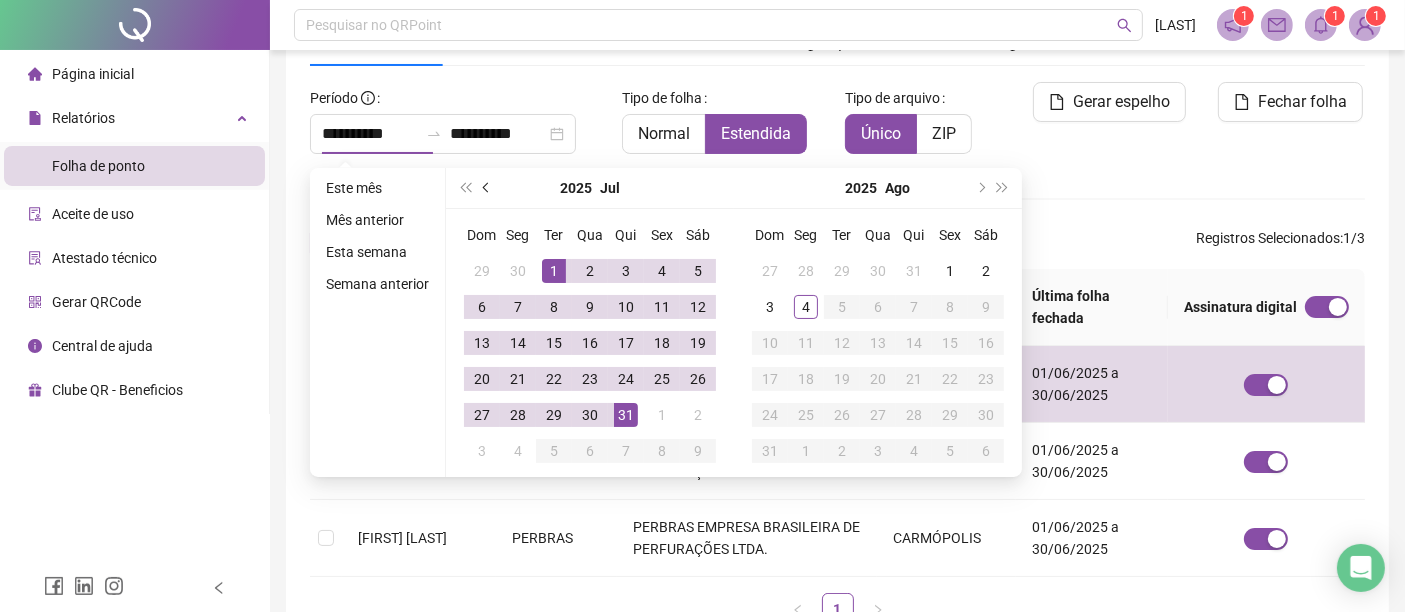 click at bounding box center (488, 188) 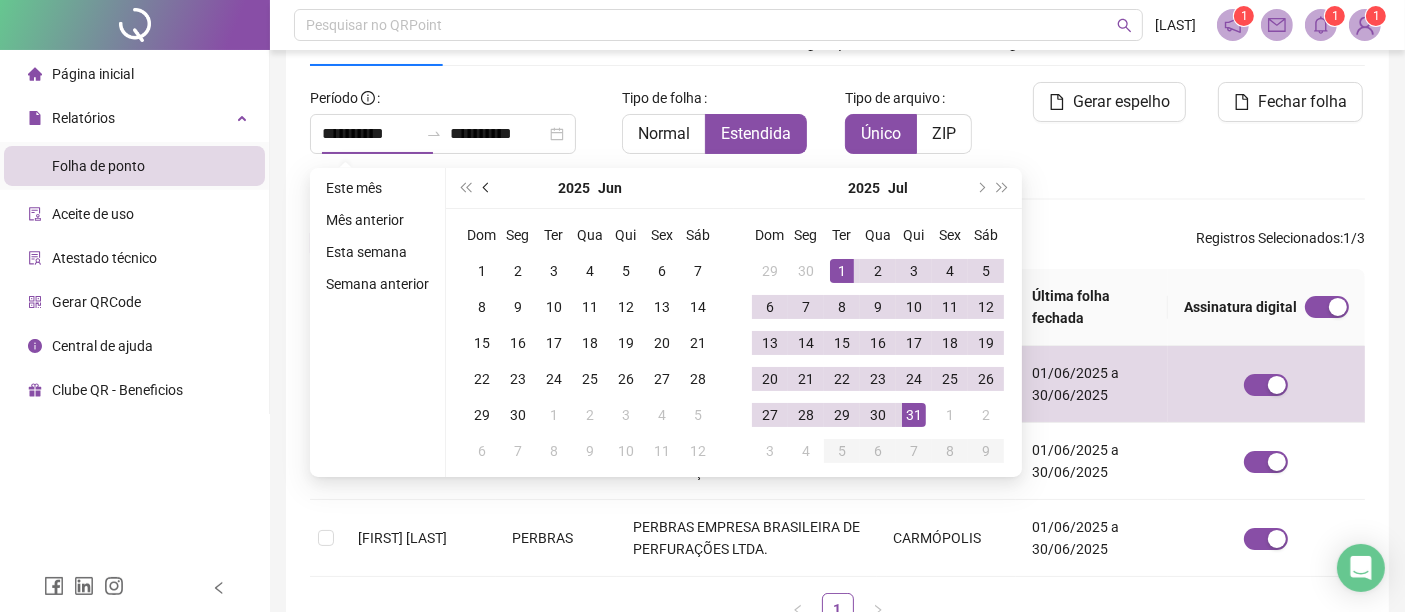 click at bounding box center [488, 188] 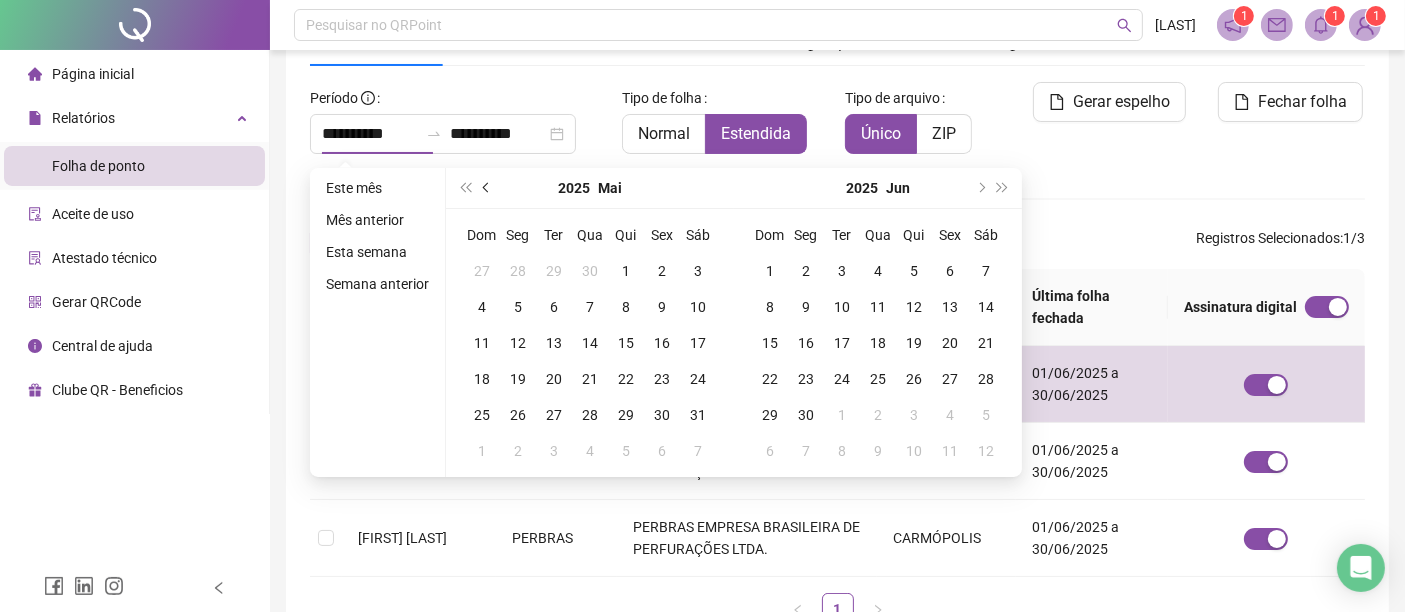 click at bounding box center (488, 188) 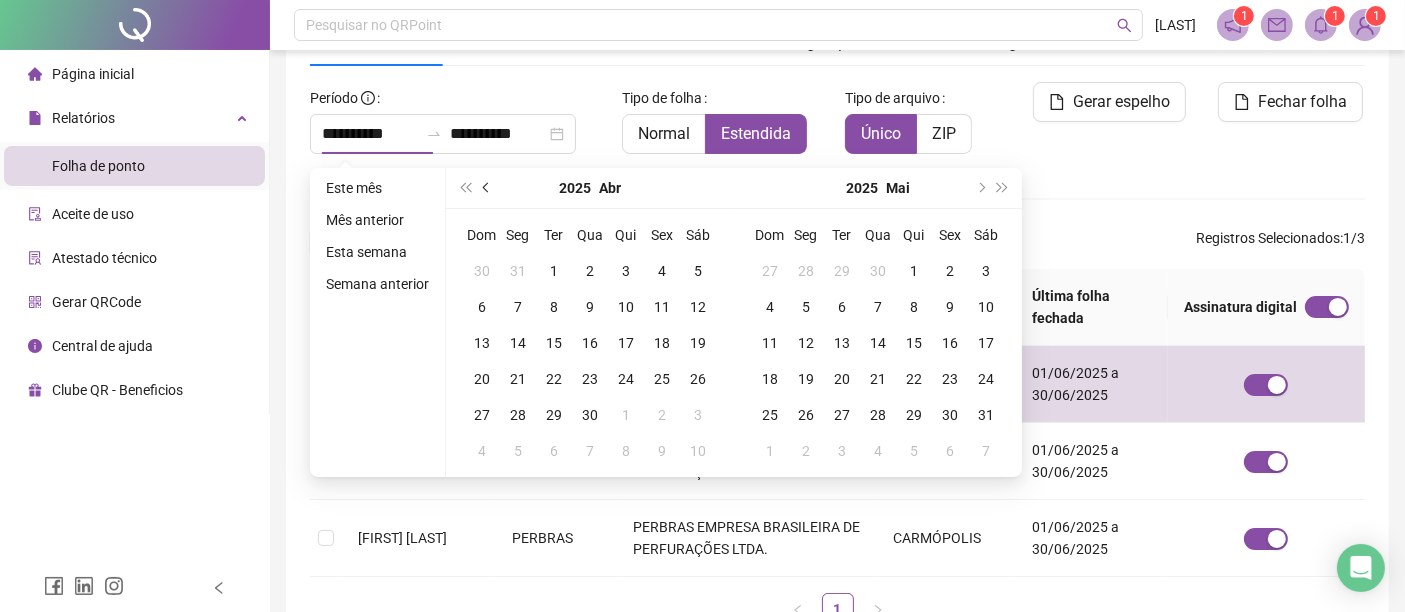 click at bounding box center (488, 188) 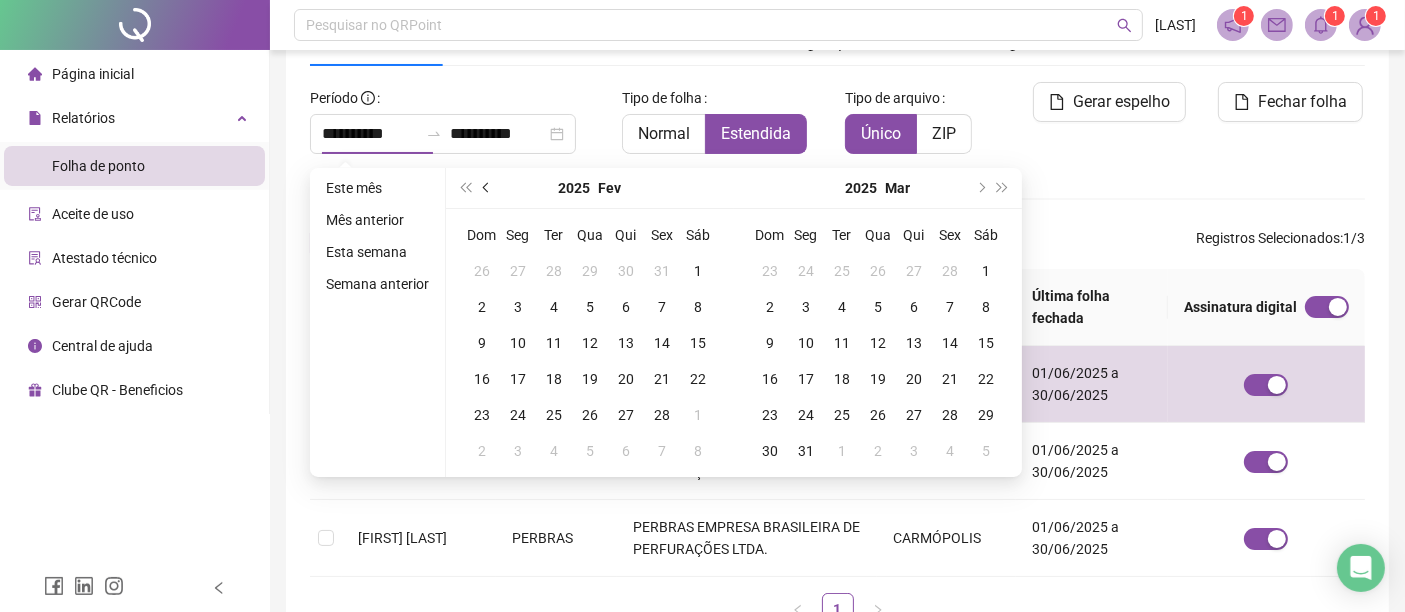 click at bounding box center [488, 188] 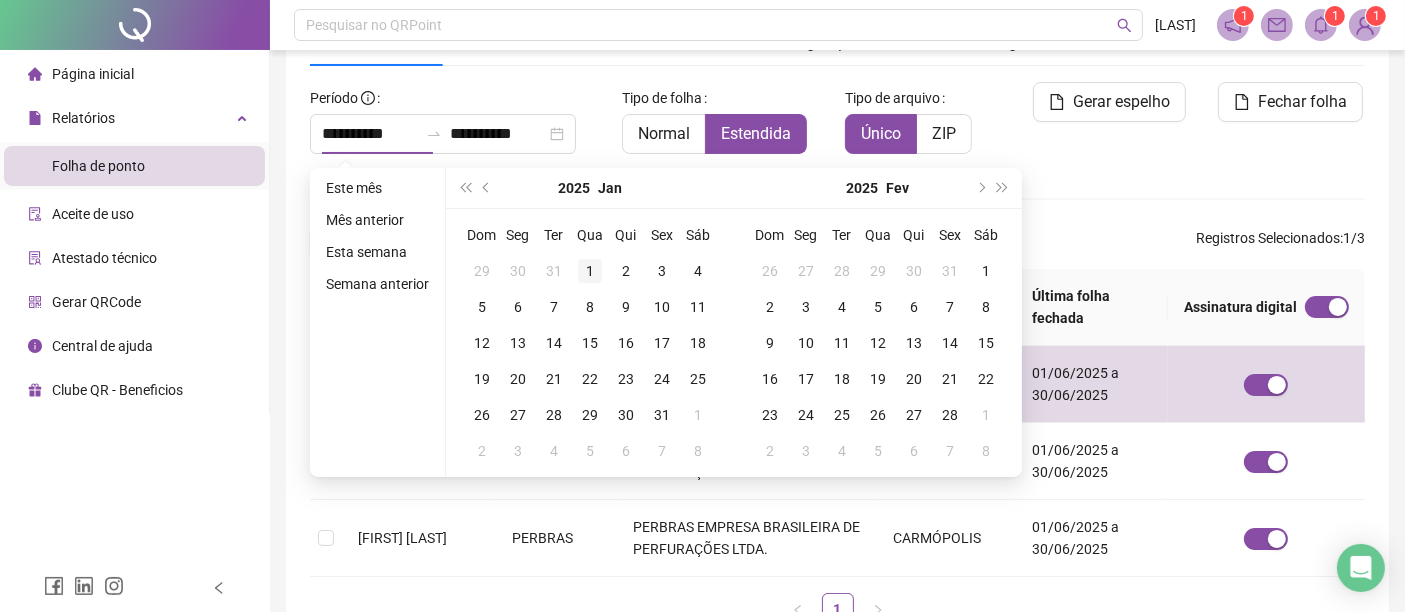 type on "**********" 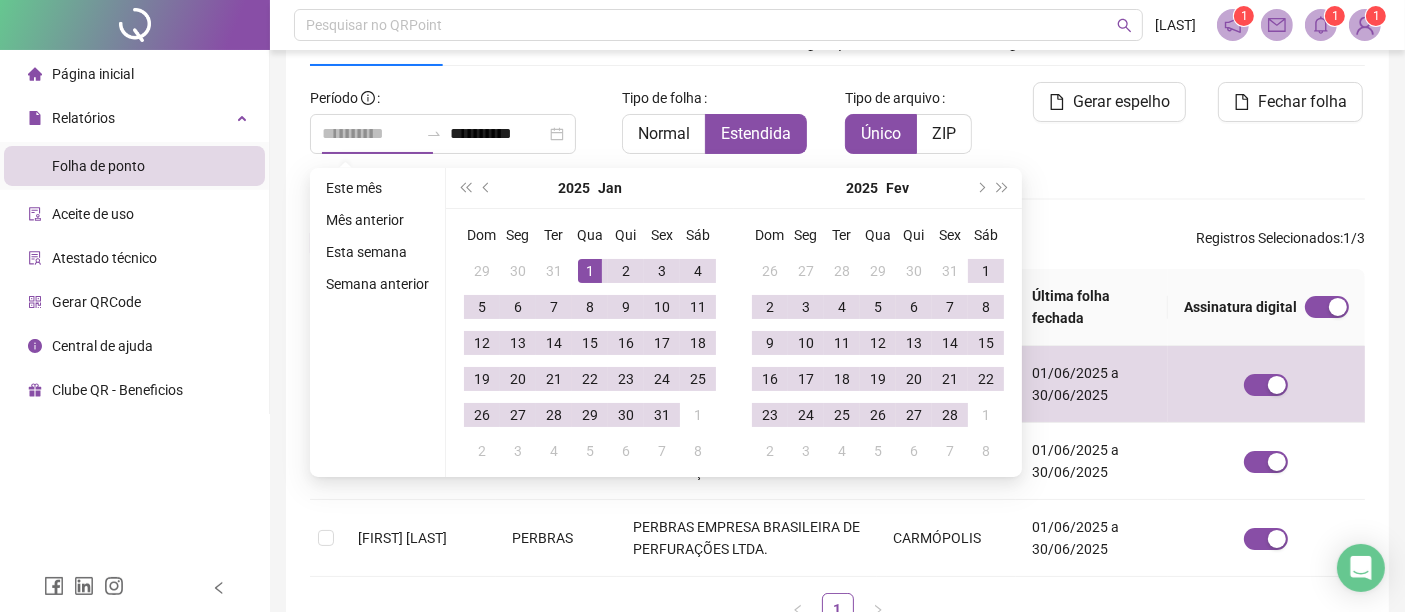 click on "1" at bounding box center (590, 271) 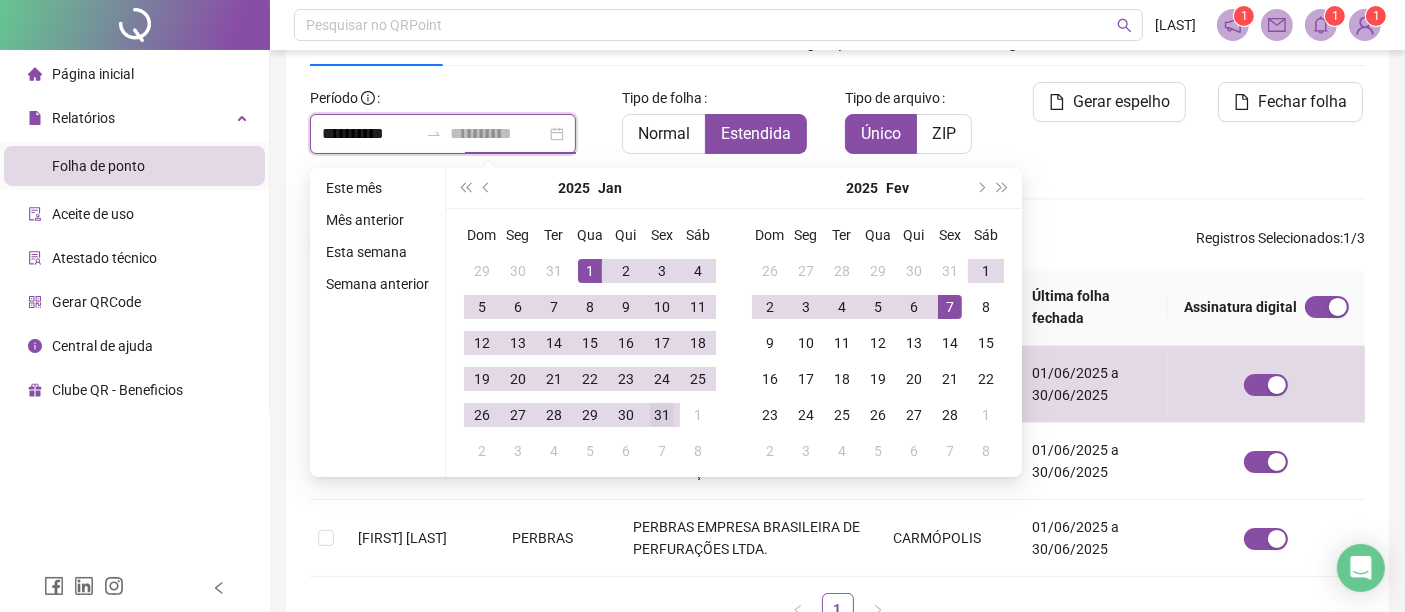 type on "**********" 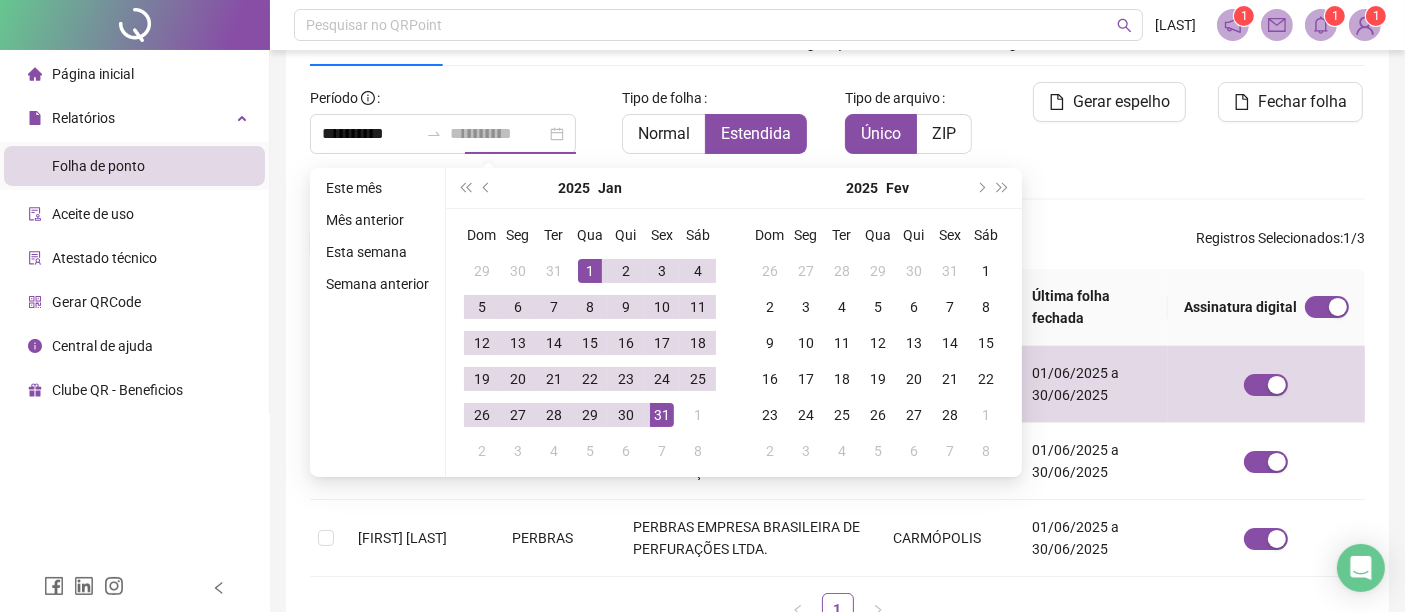 click on "31" at bounding box center (662, 415) 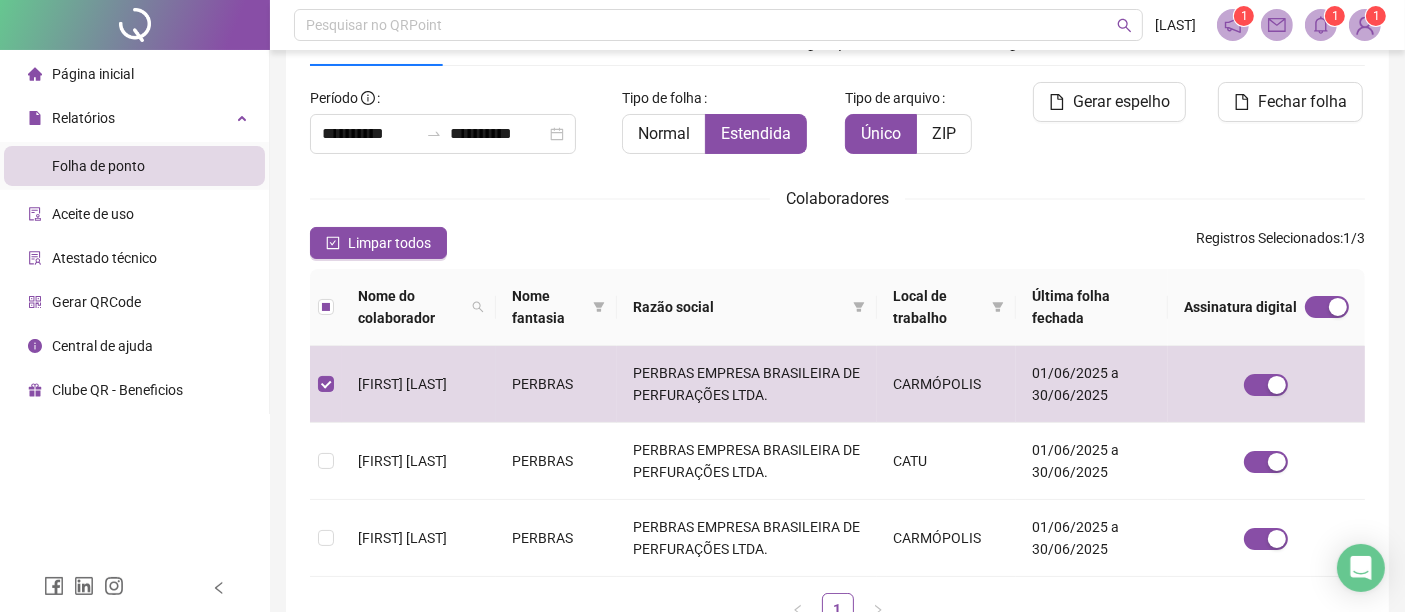 click on "Gerar espelho" at bounding box center [1121, 102] 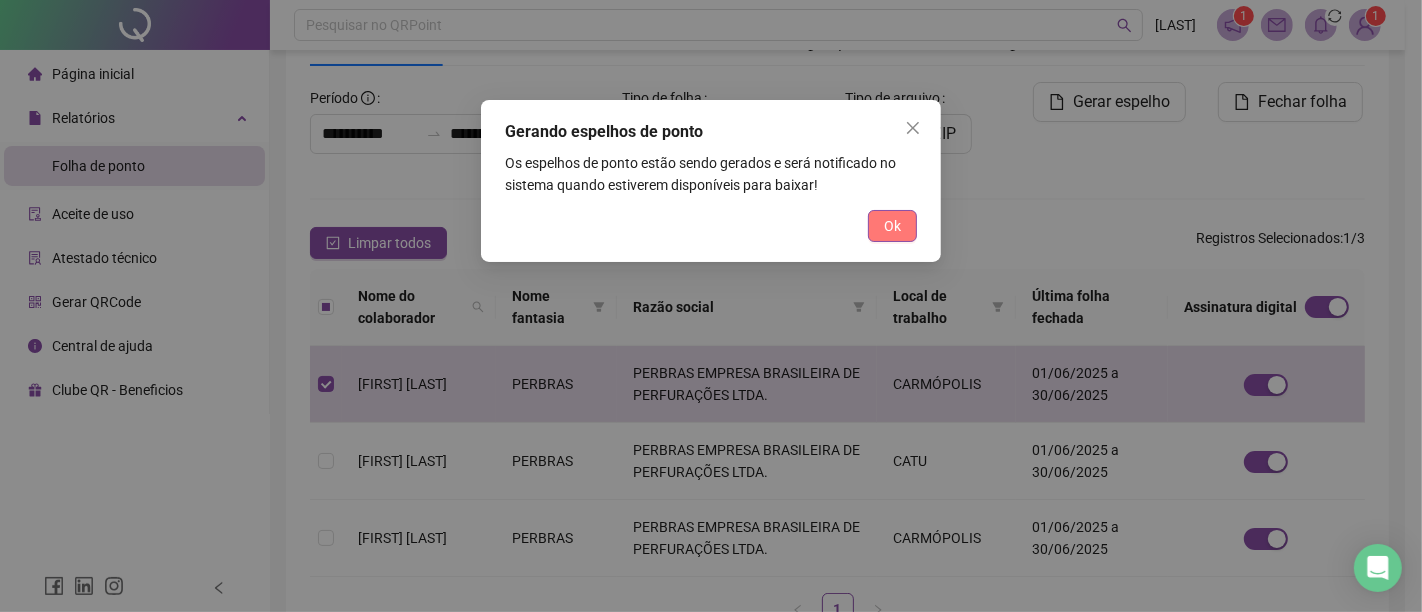 click on "Ok" at bounding box center [892, 226] 